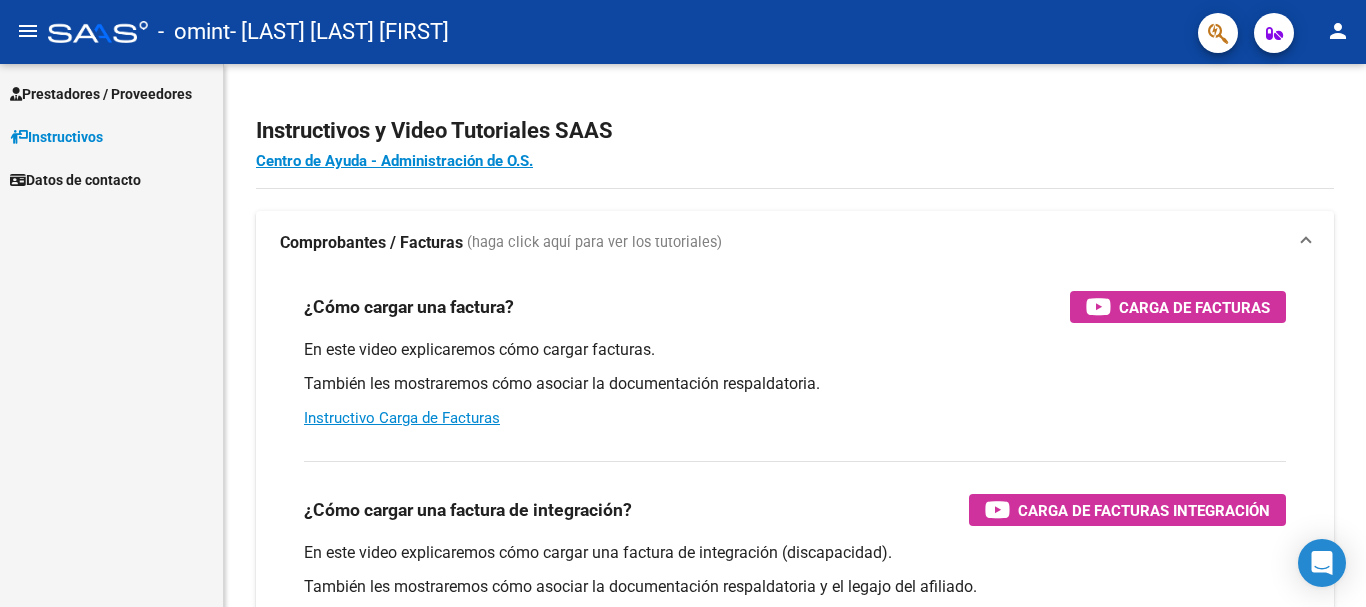 scroll, scrollTop: 0, scrollLeft: 0, axis: both 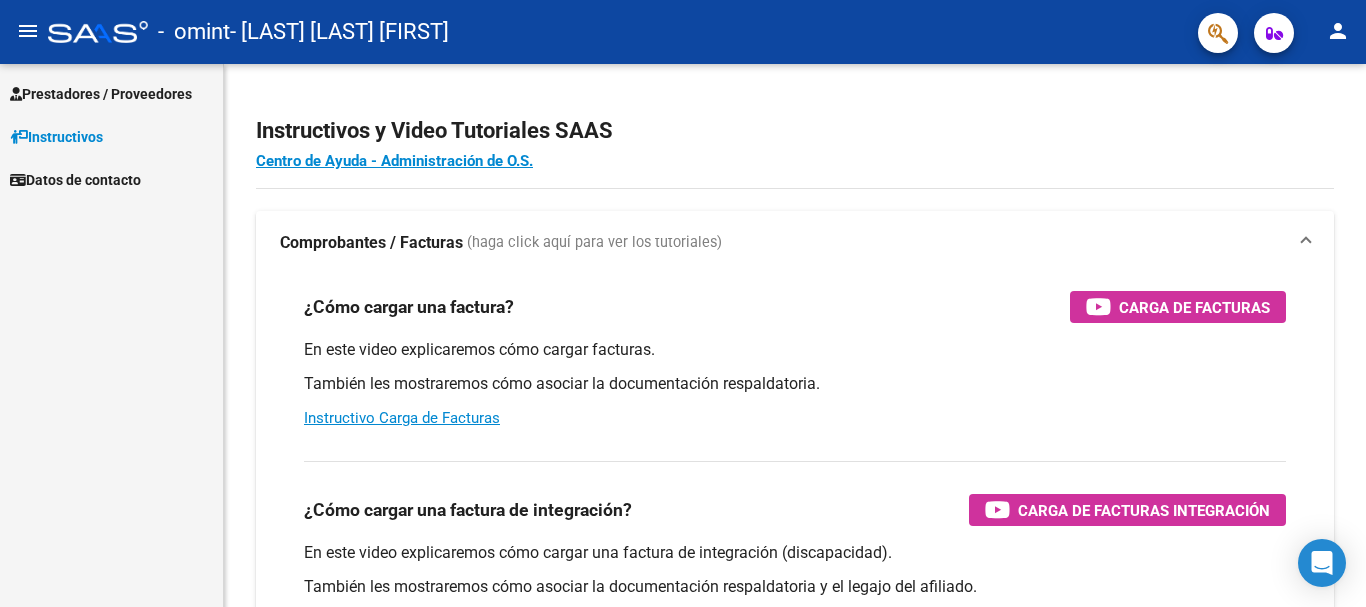 click on "Prestadores / Proveedores" at bounding box center [101, 94] 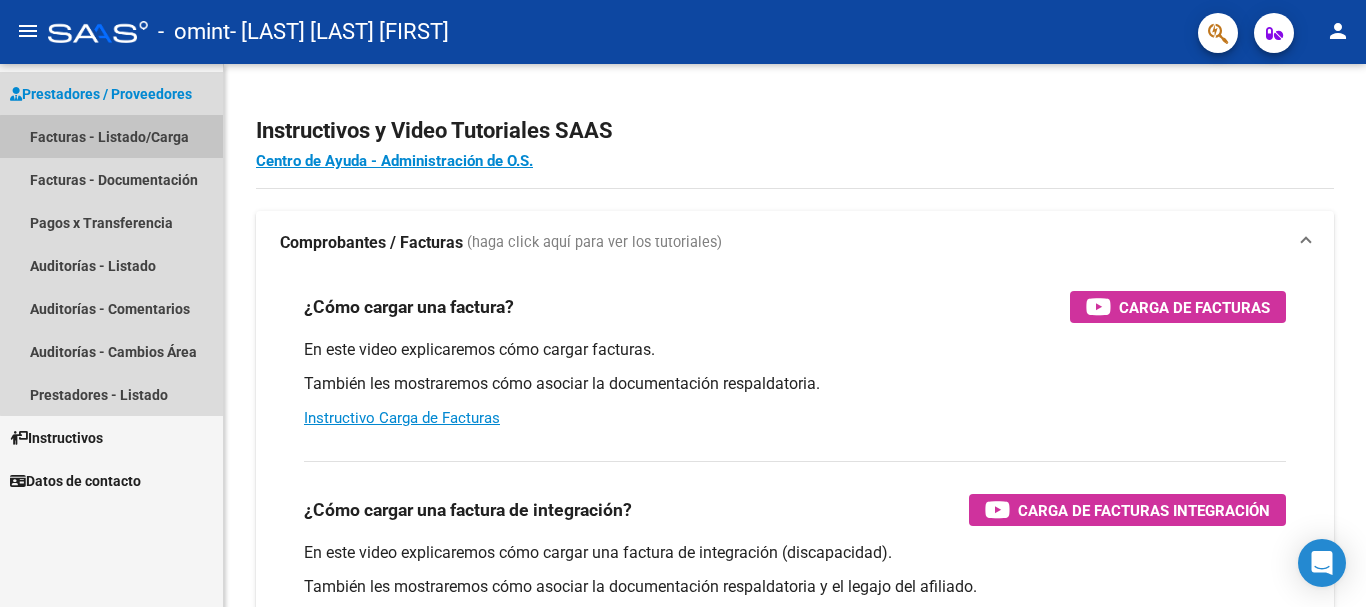 click on "Facturas - Listado/Carga" at bounding box center (111, 136) 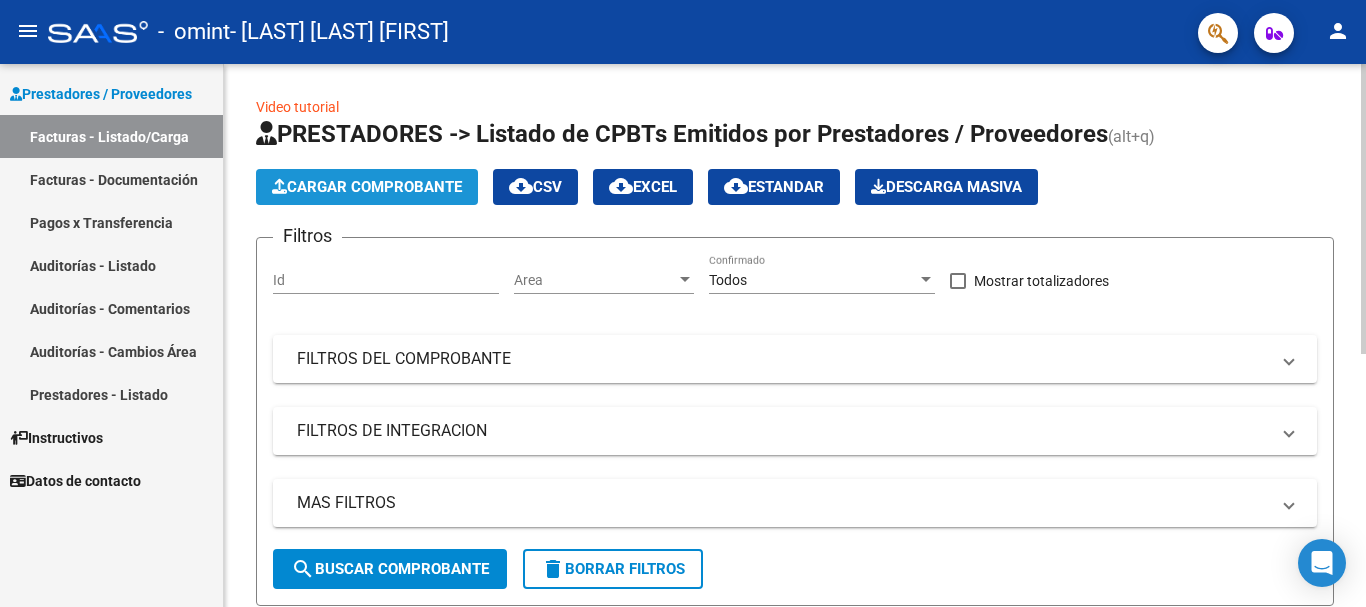 click on "Cargar Comprobante" 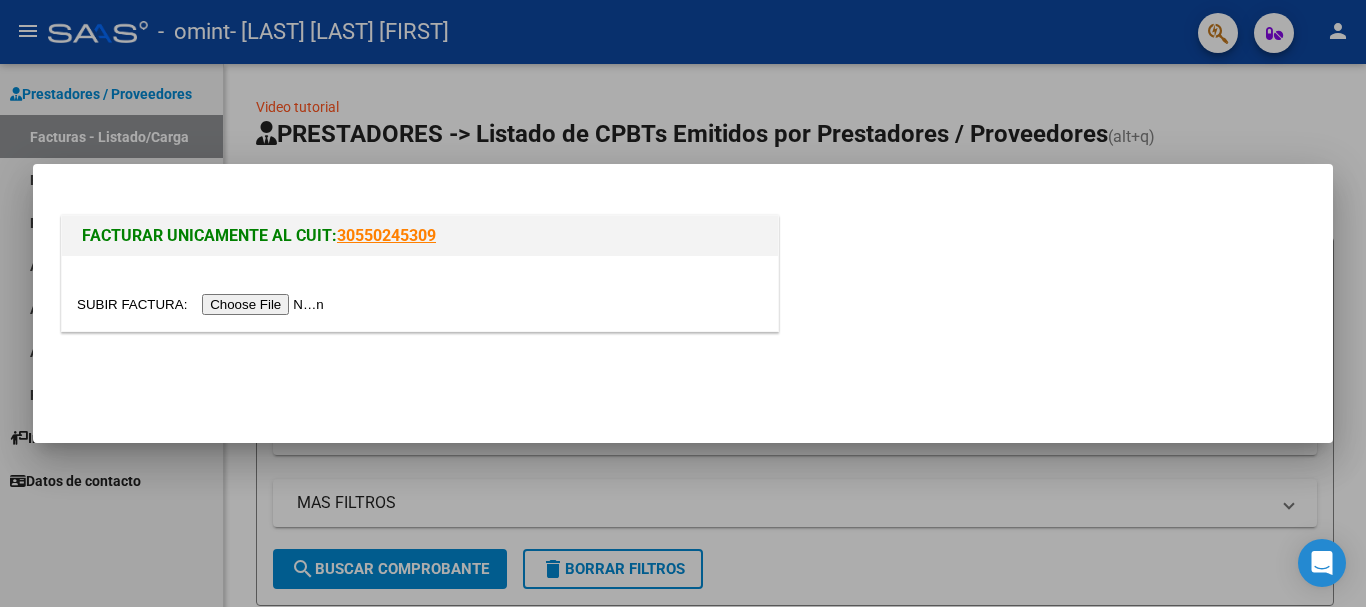 click at bounding box center (203, 304) 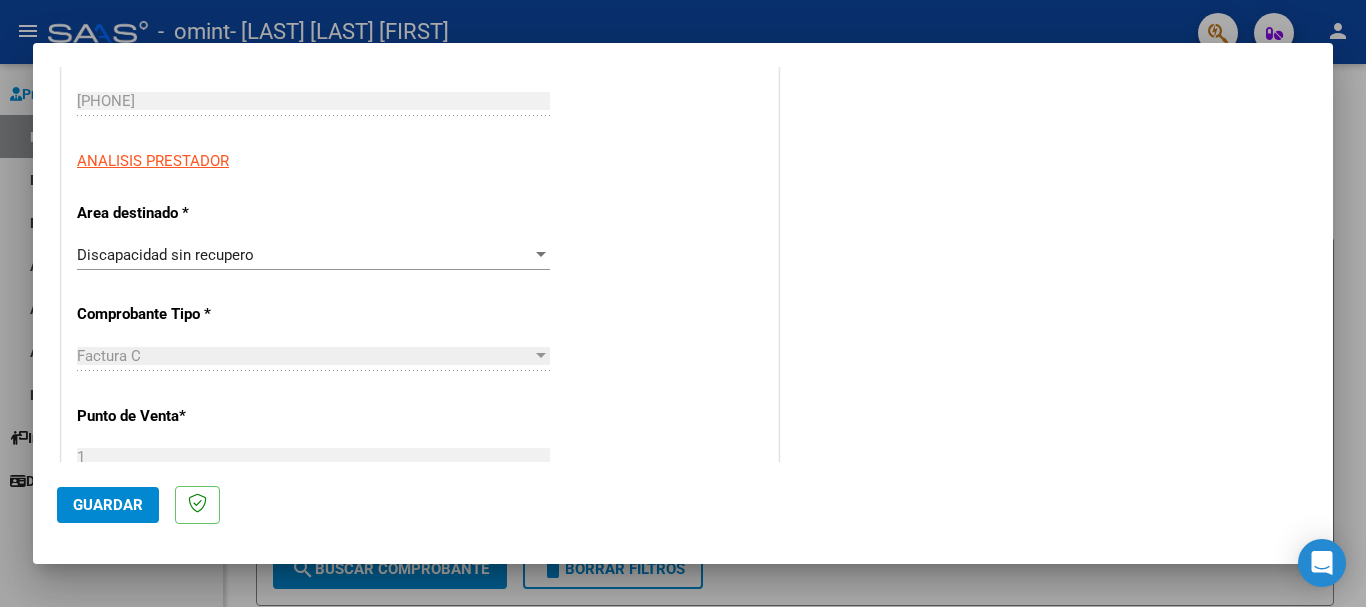 scroll, scrollTop: 300, scrollLeft: 0, axis: vertical 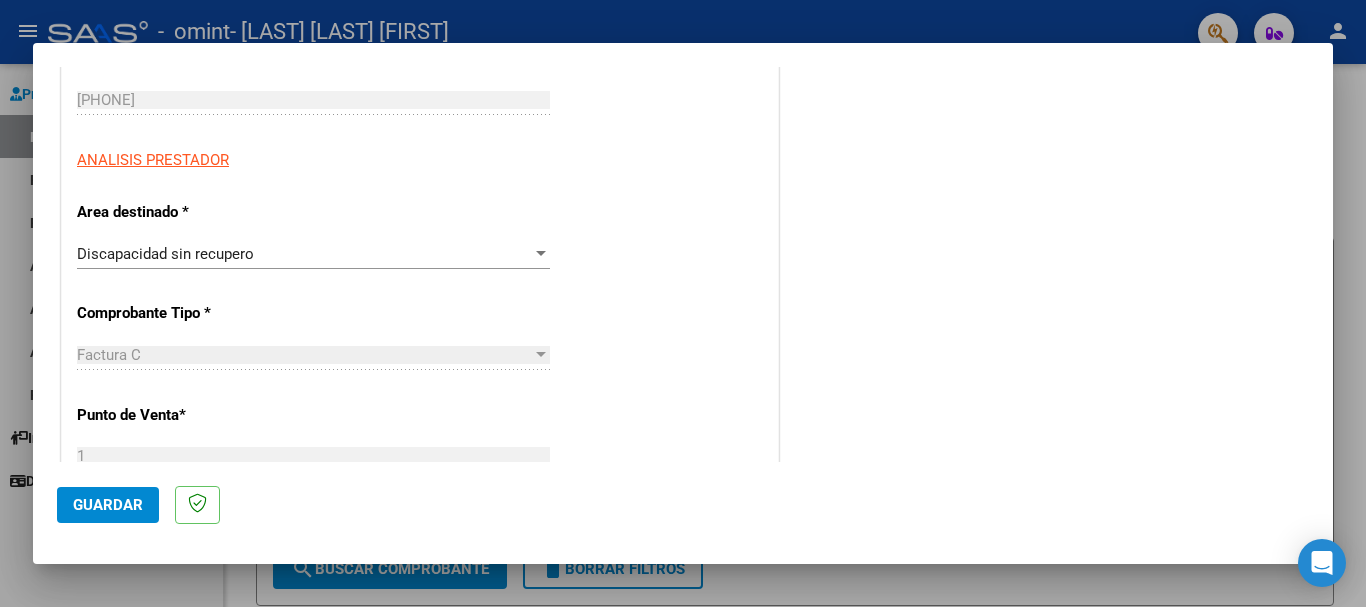 click at bounding box center (541, 253) 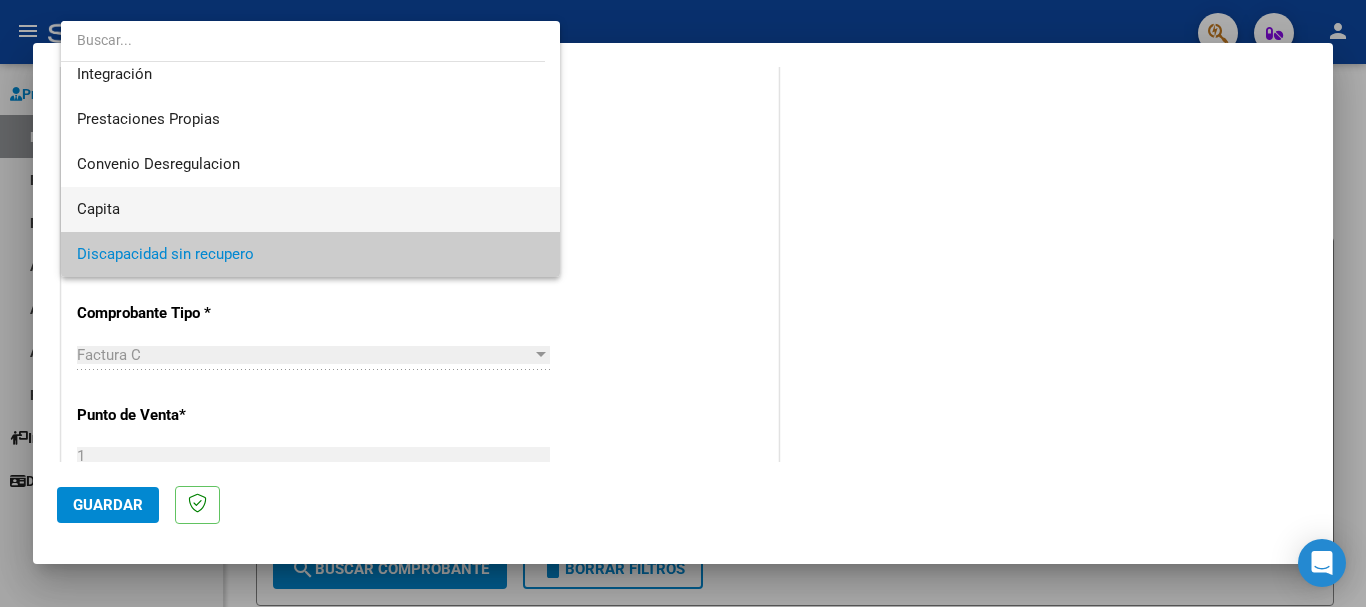 scroll, scrollTop: 49, scrollLeft: 0, axis: vertical 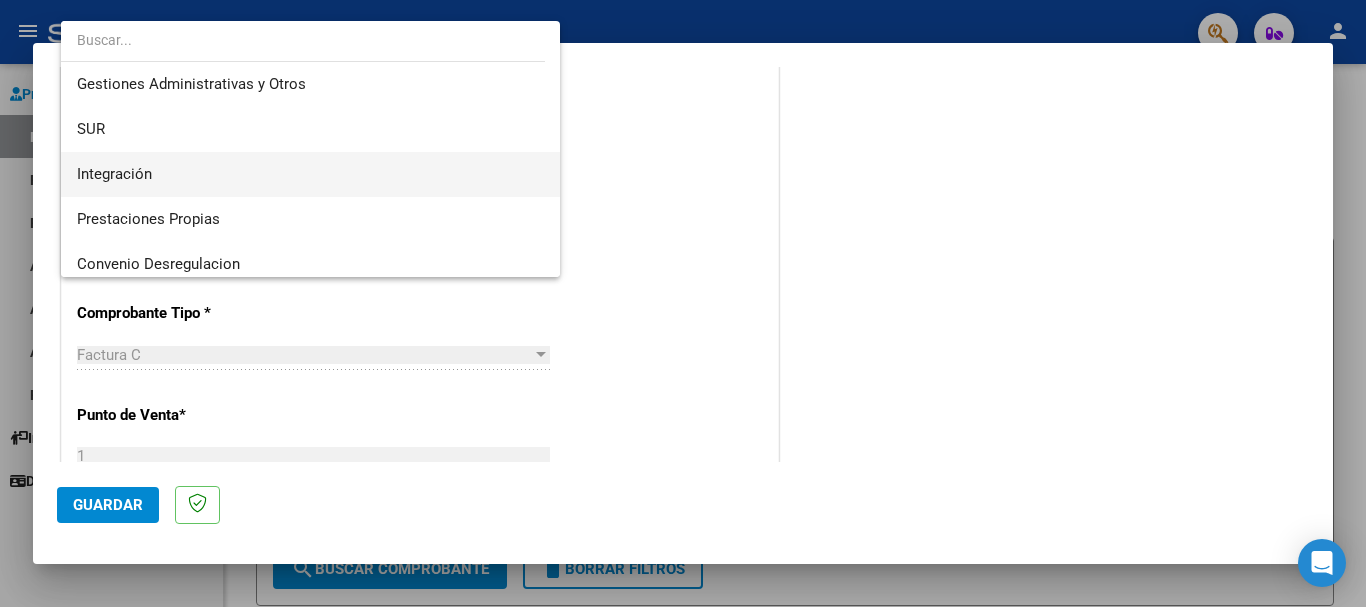 click on "Integración" at bounding box center (310, 174) 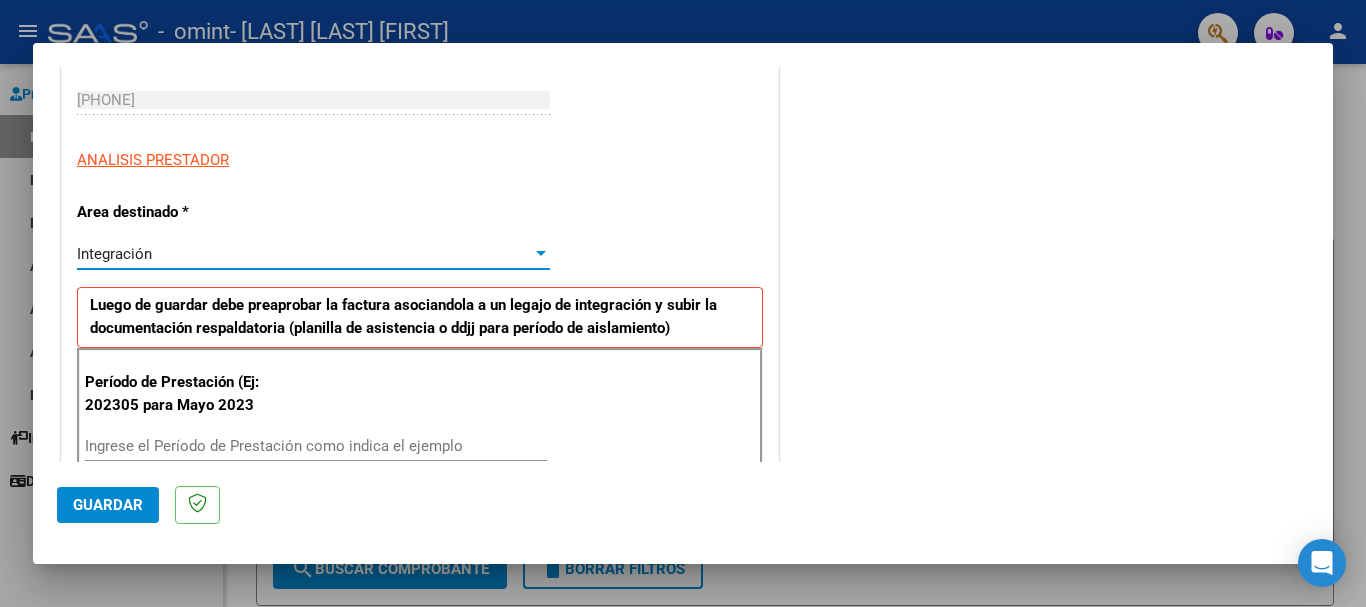 scroll, scrollTop: 400, scrollLeft: 0, axis: vertical 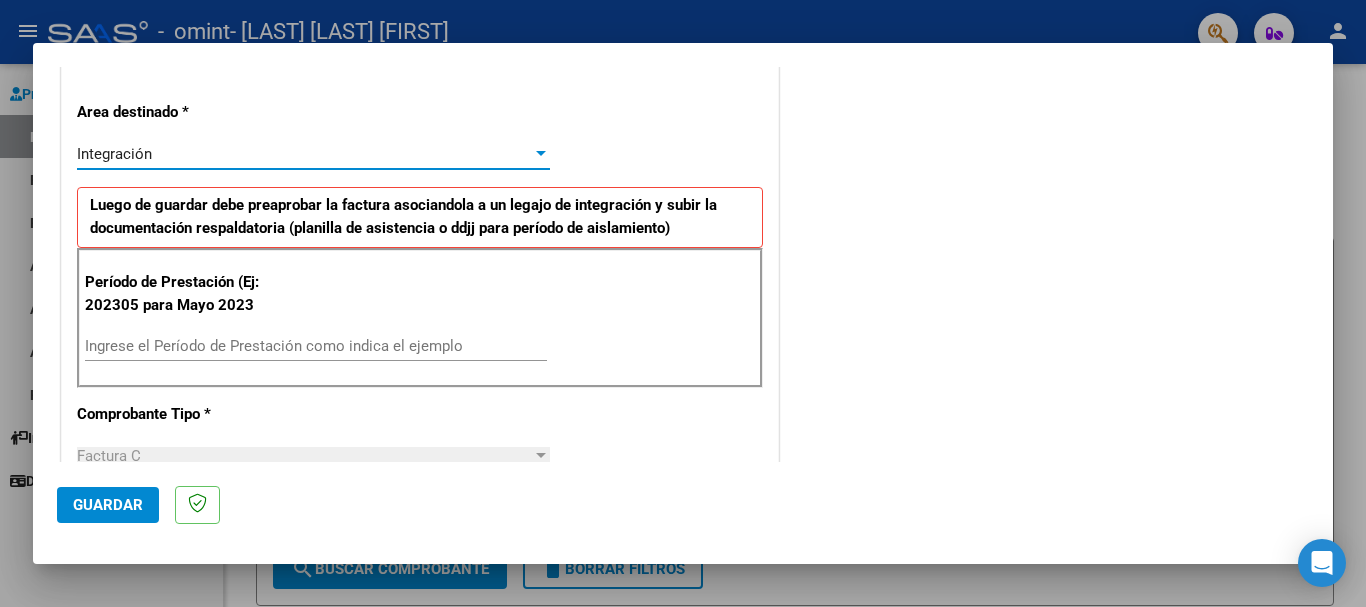 click on "Ingrese el Período de Prestación como indica el ejemplo" at bounding box center [316, 346] 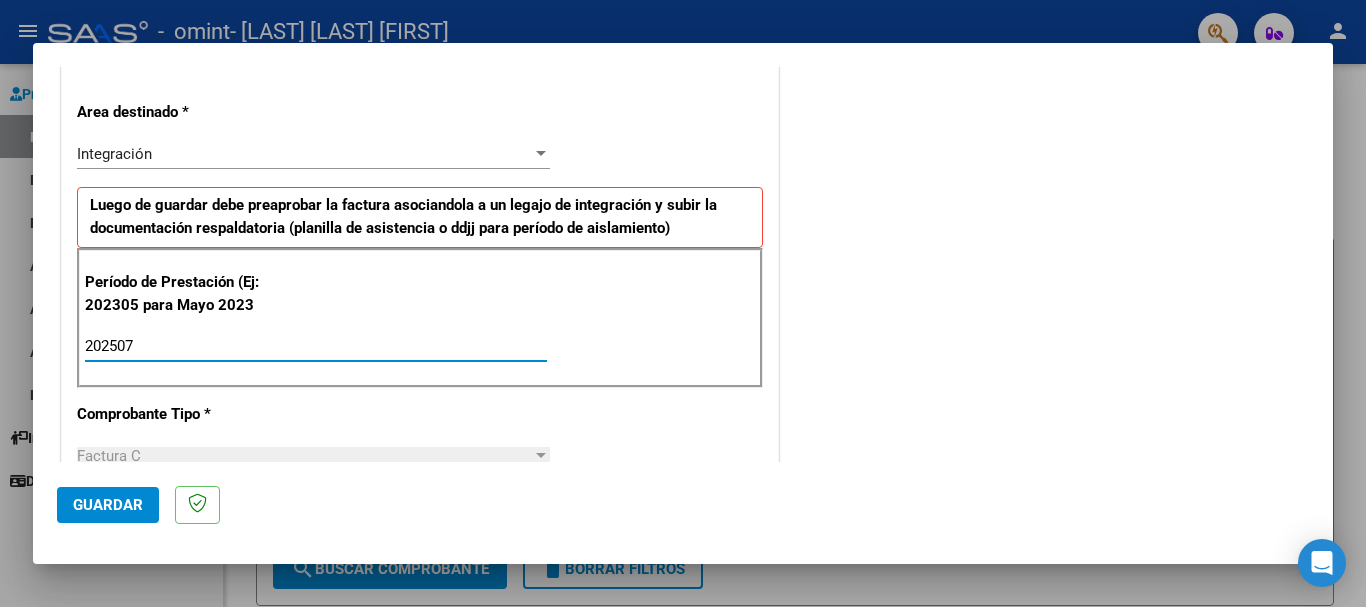 type on "202507" 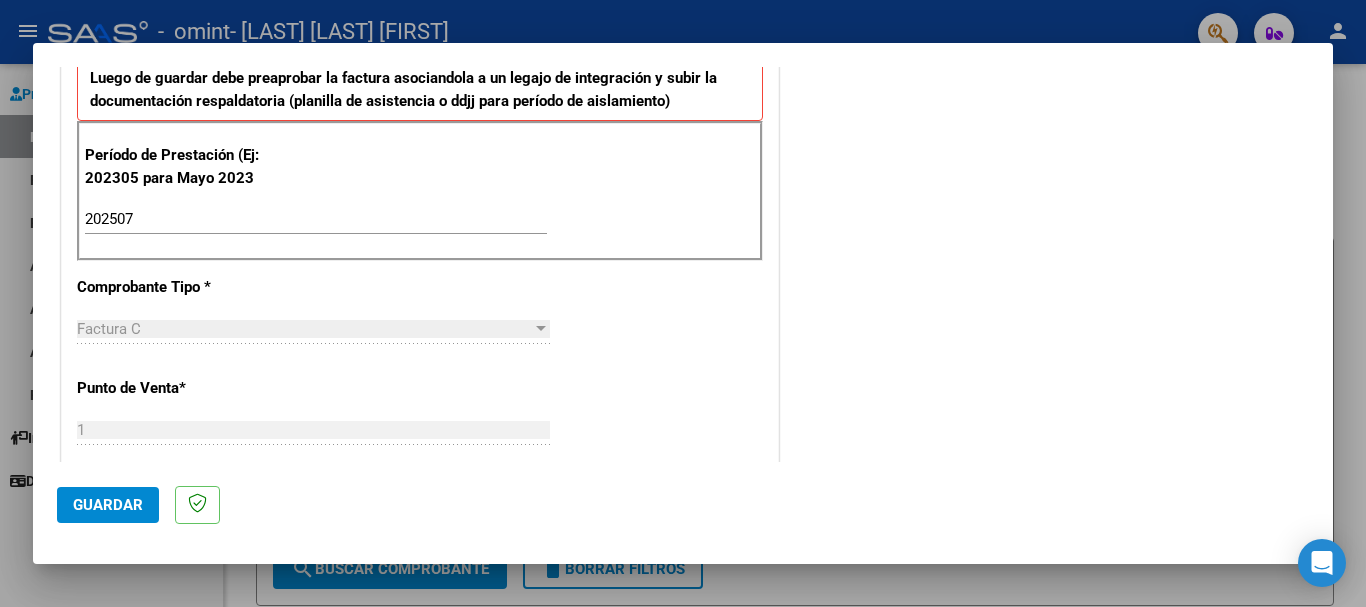 scroll, scrollTop: 0, scrollLeft: 0, axis: both 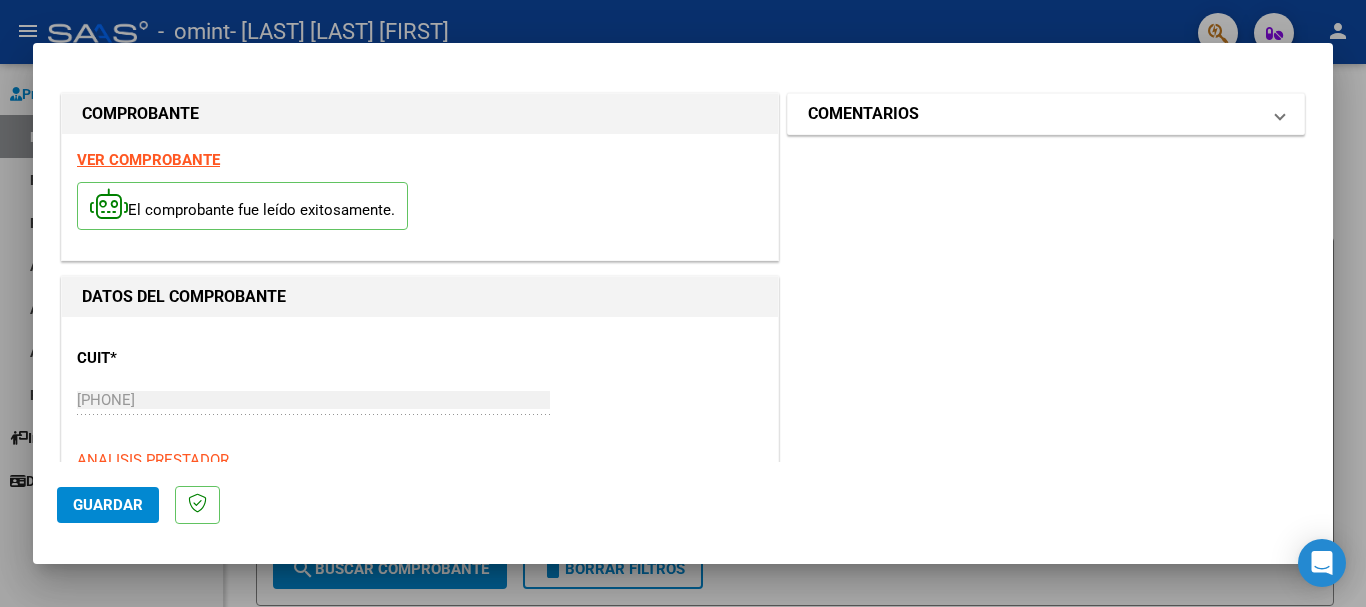 click on "COMENTARIOS" at bounding box center (1034, 114) 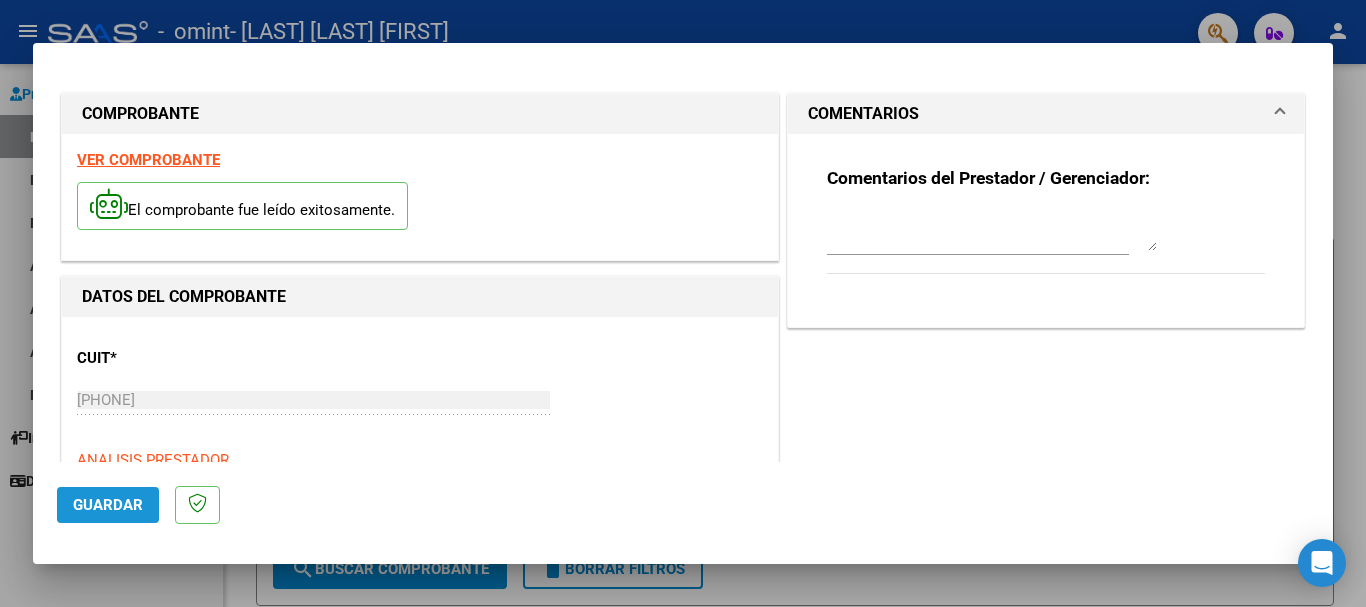 click on "Guardar" 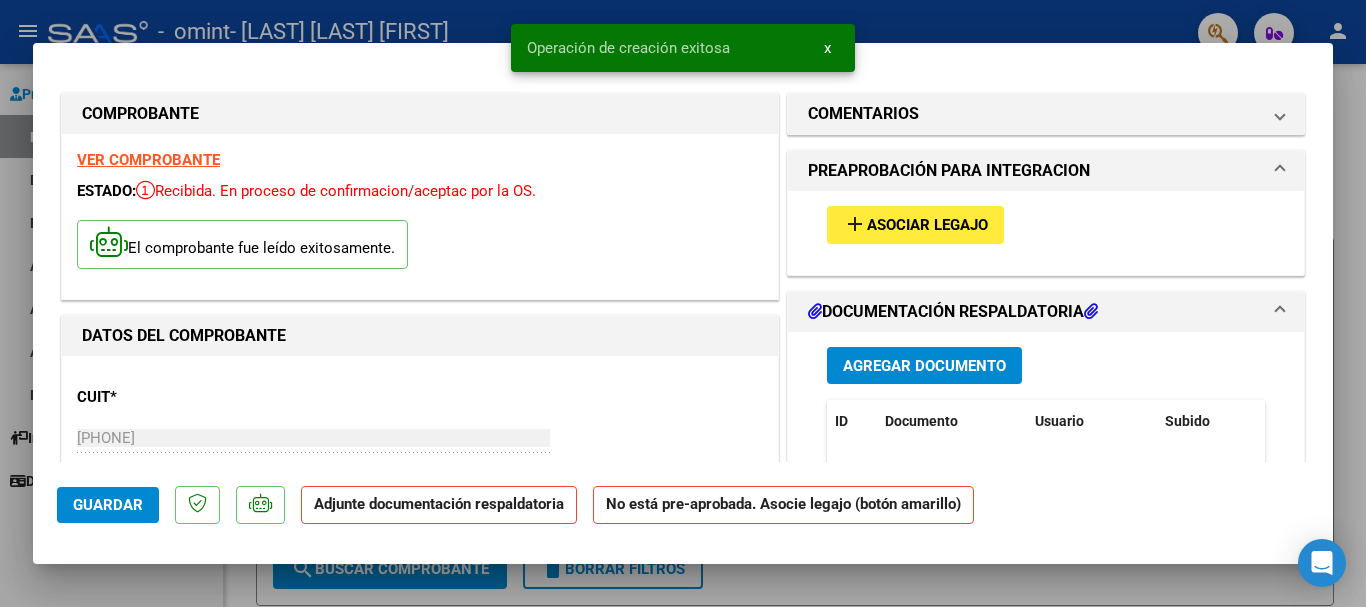 scroll, scrollTop: 100, scrollLeft: 0, axis: vertical 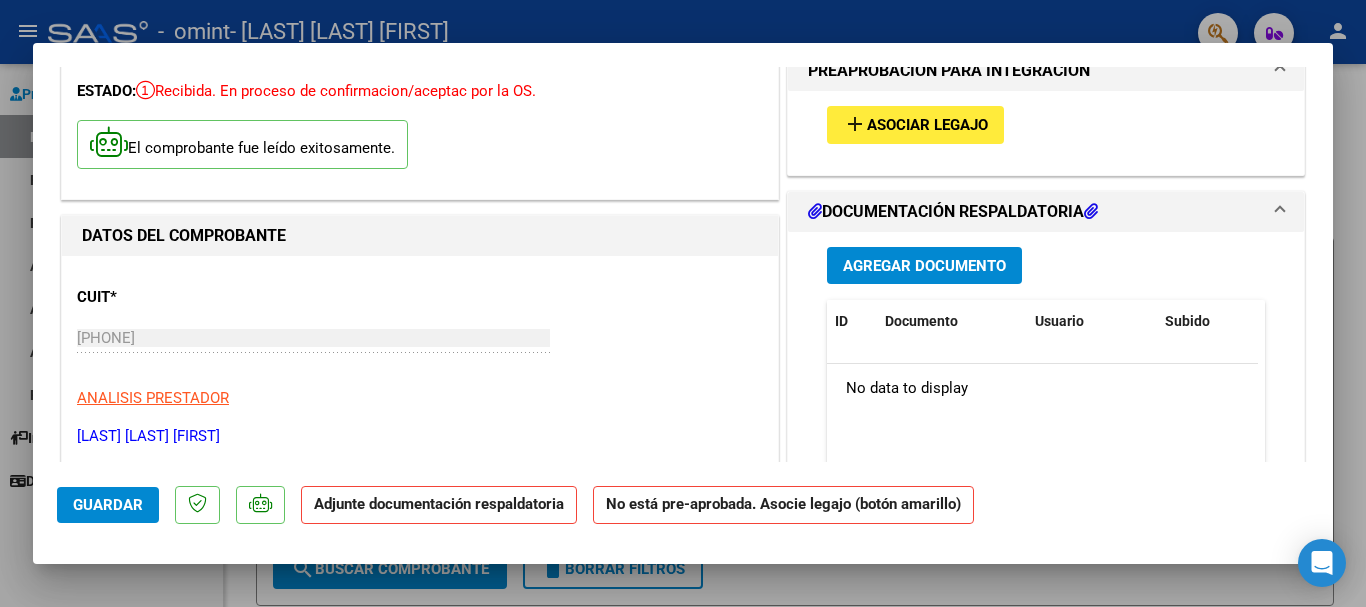 click on "Agregar Documento" at bounding box center [924, 266] 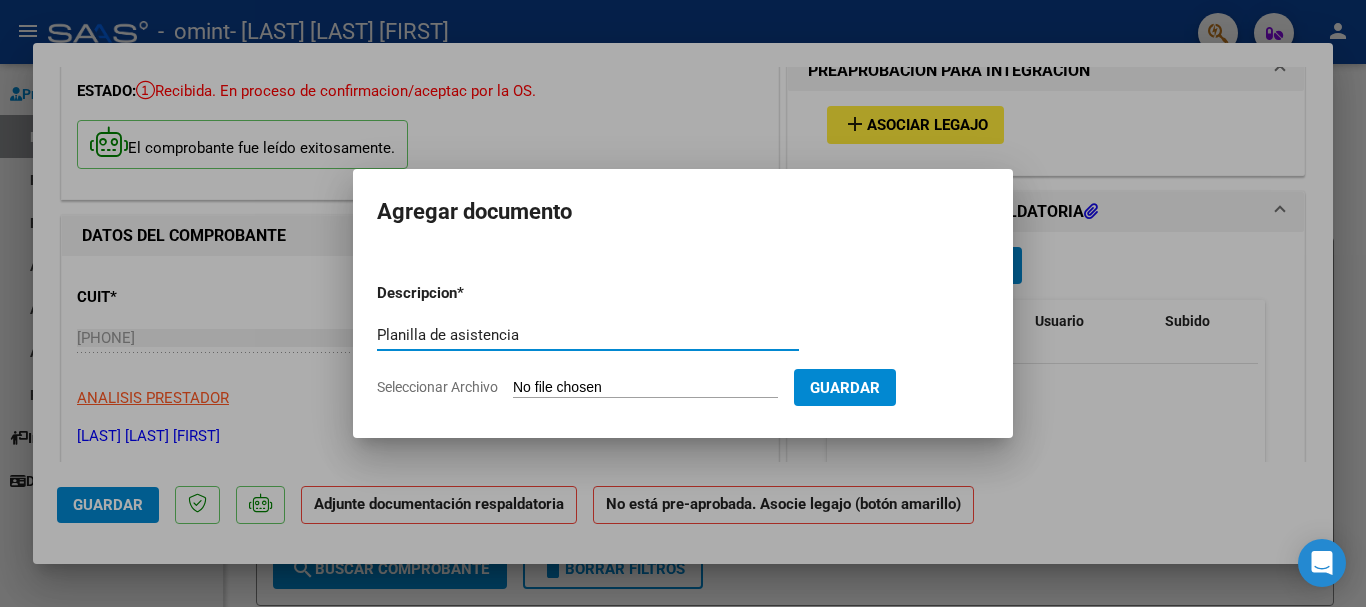 type on "Planilla de asistencia" 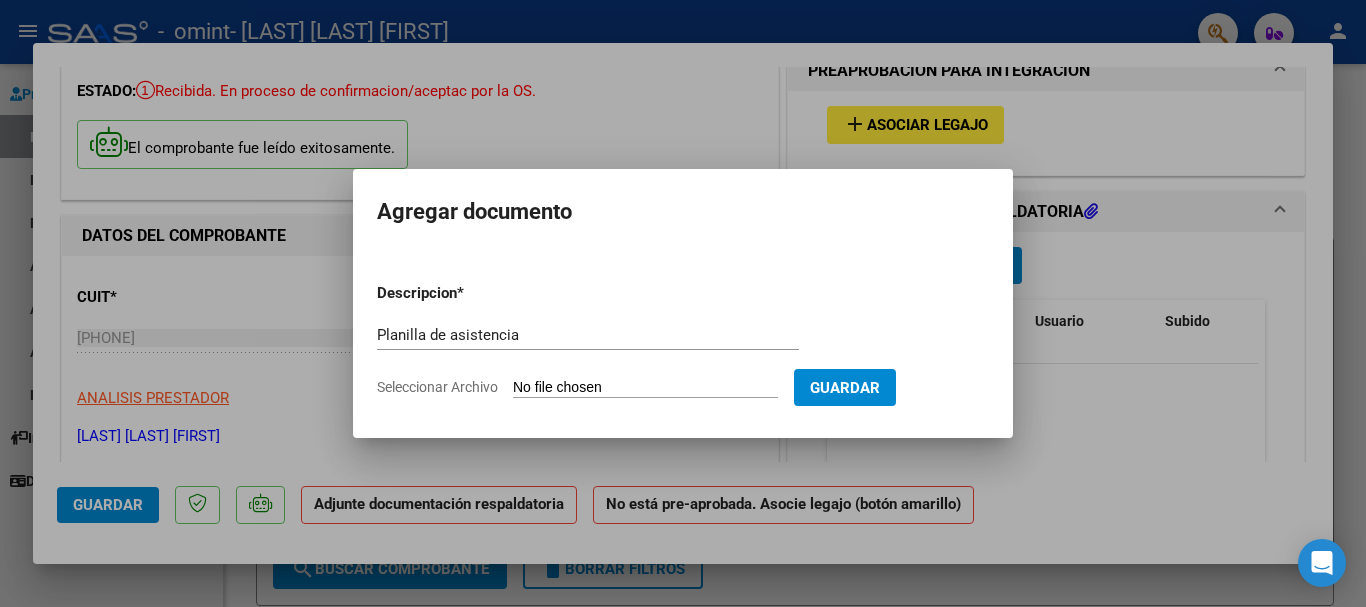 click on "Seleccionar Archivo" at bounding box center [645, 388] 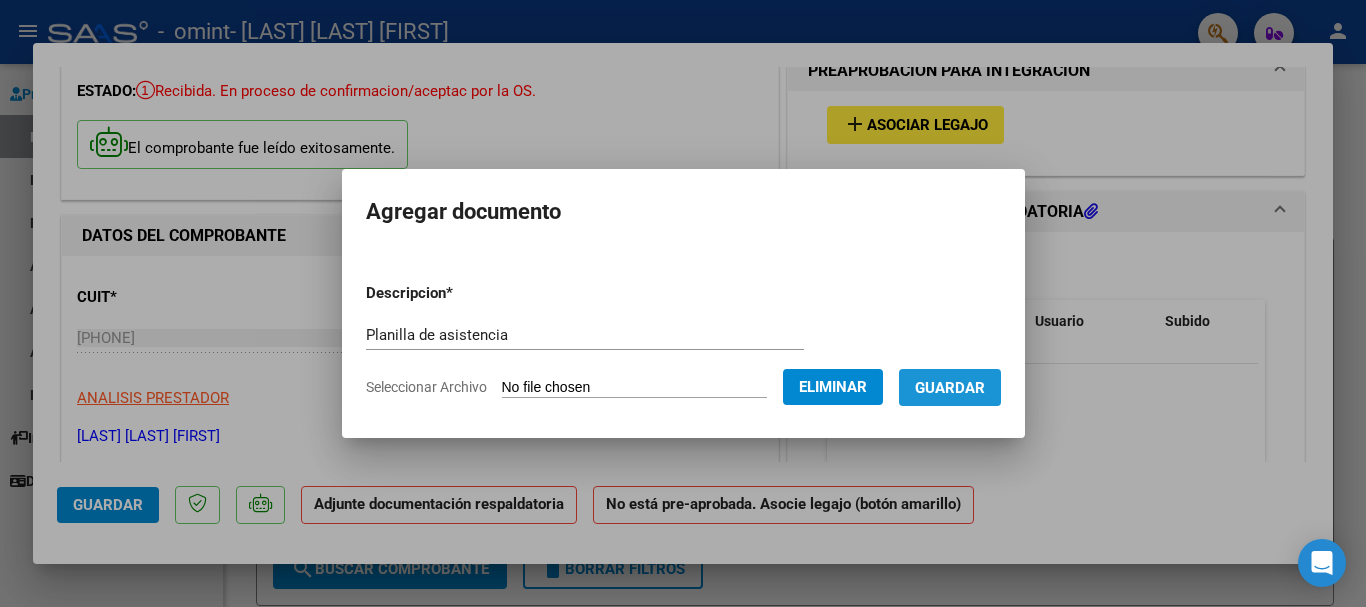click on "Guardar" at bounding box center (950, 388) 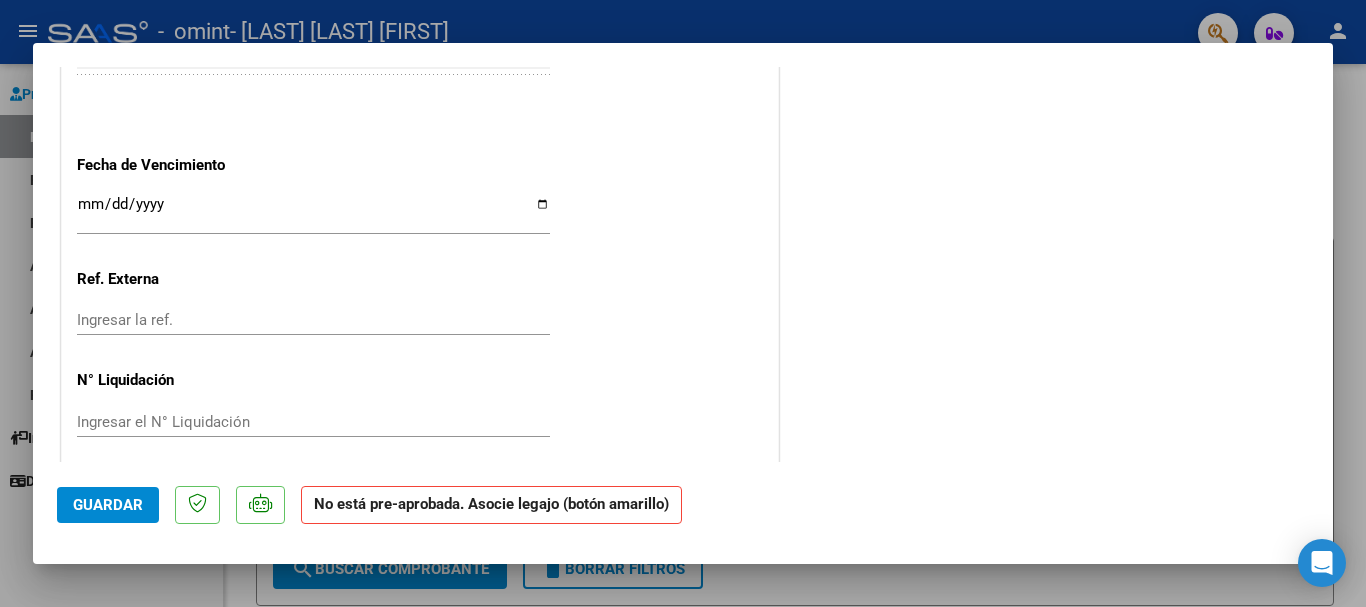 scroll, scrollTop: 1342, scrollLeft: 0, axis: vertical 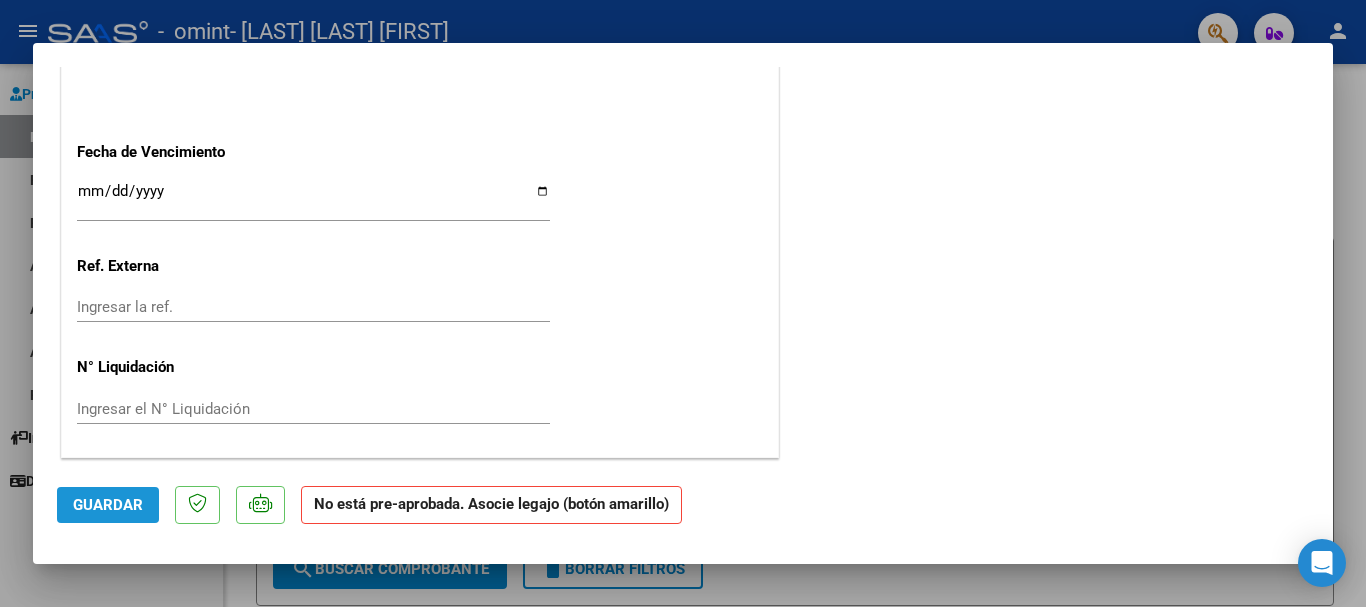 click on "Guardar" 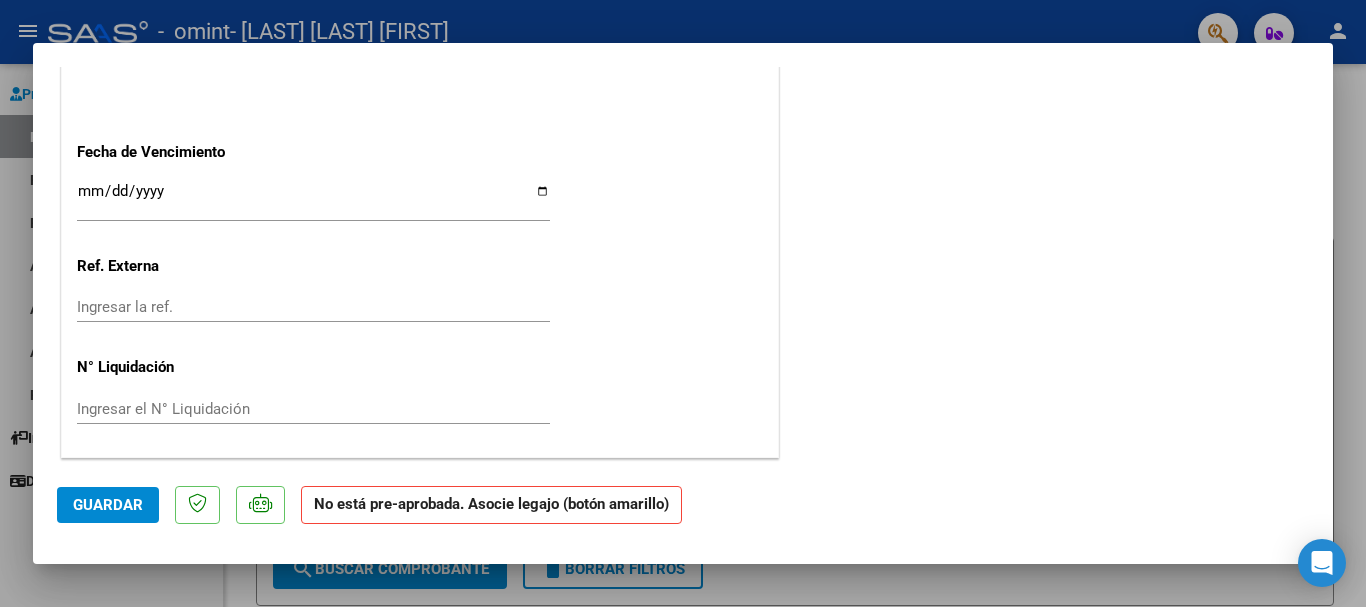 click on "Guardar" 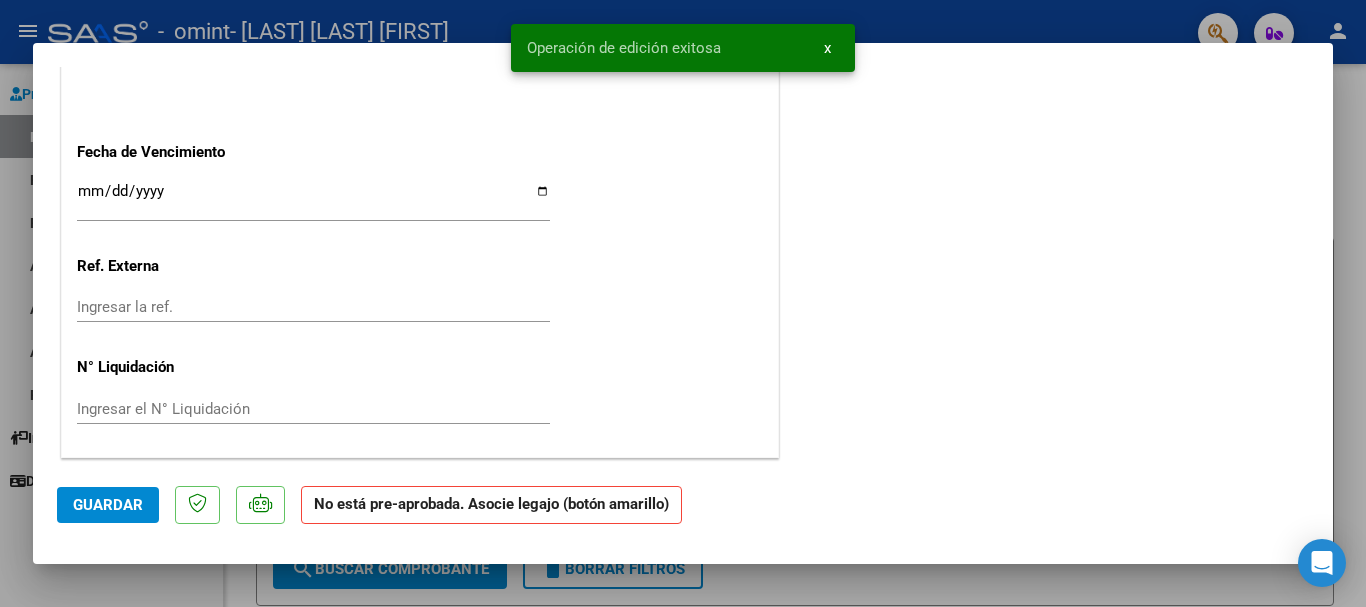 click at bounding box center (683, 303) 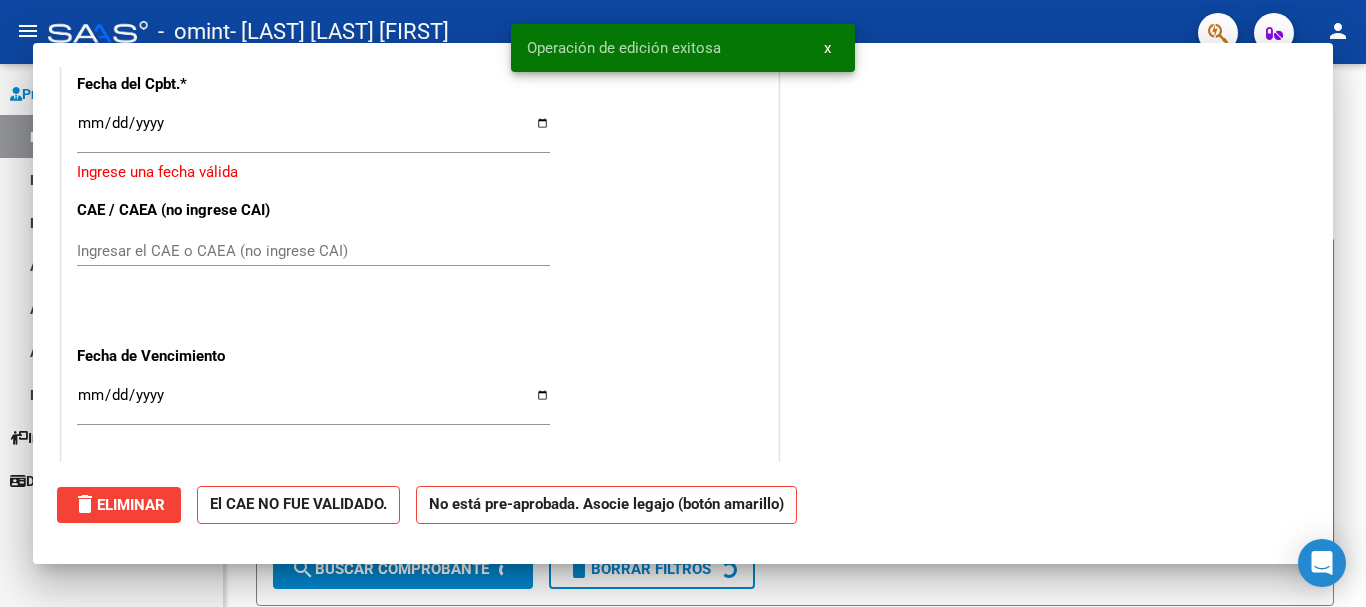 scroll, scrollTop: 0, scrollLeft: 0, axis: both 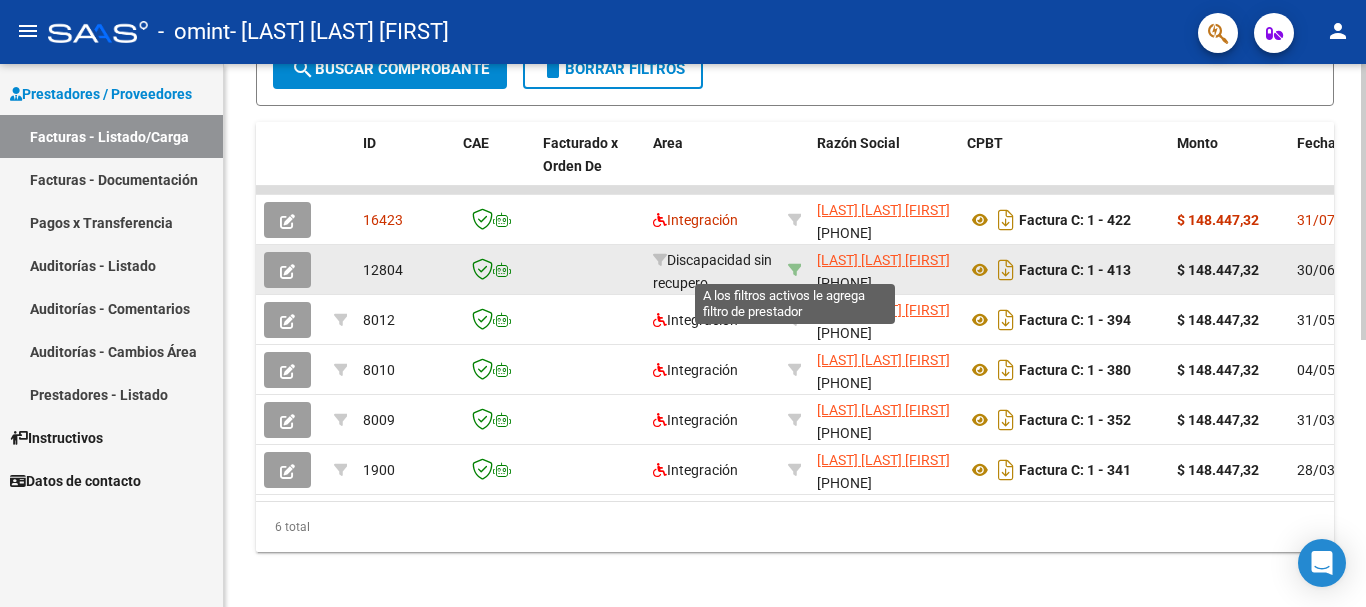 click 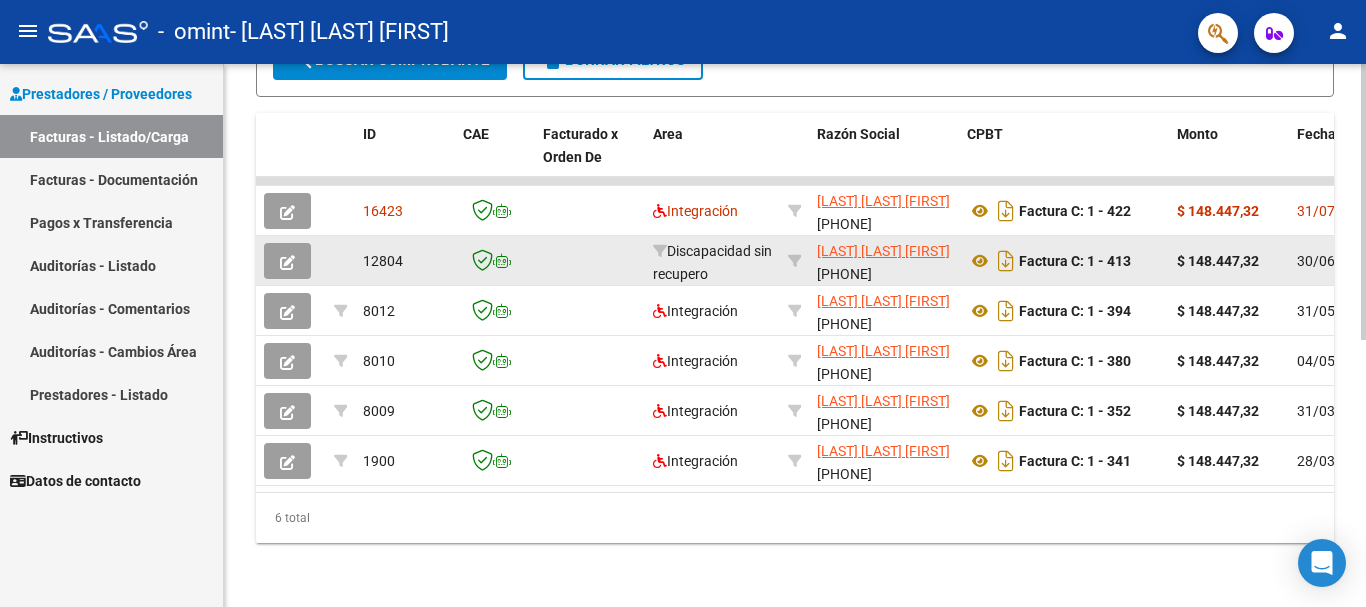 scroll, scrollTop: 525, scrollLeft: 0, axis: vertical 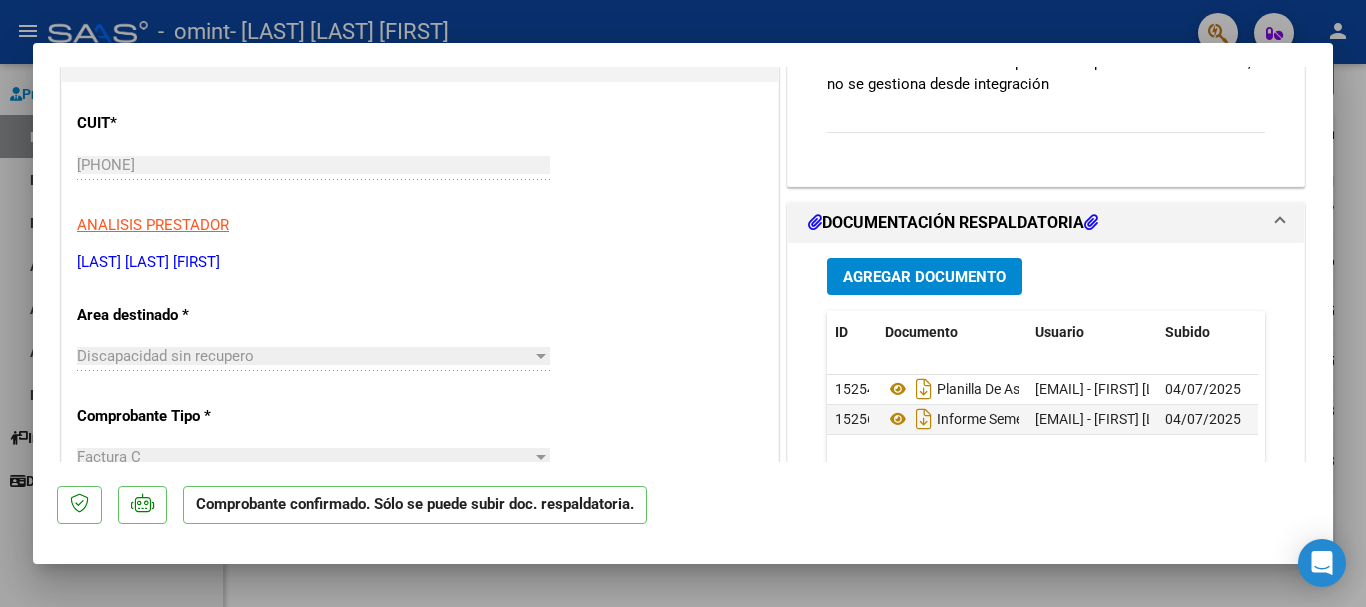 click on "Discapacidad sin recupero" at bounding box center (304, 356) 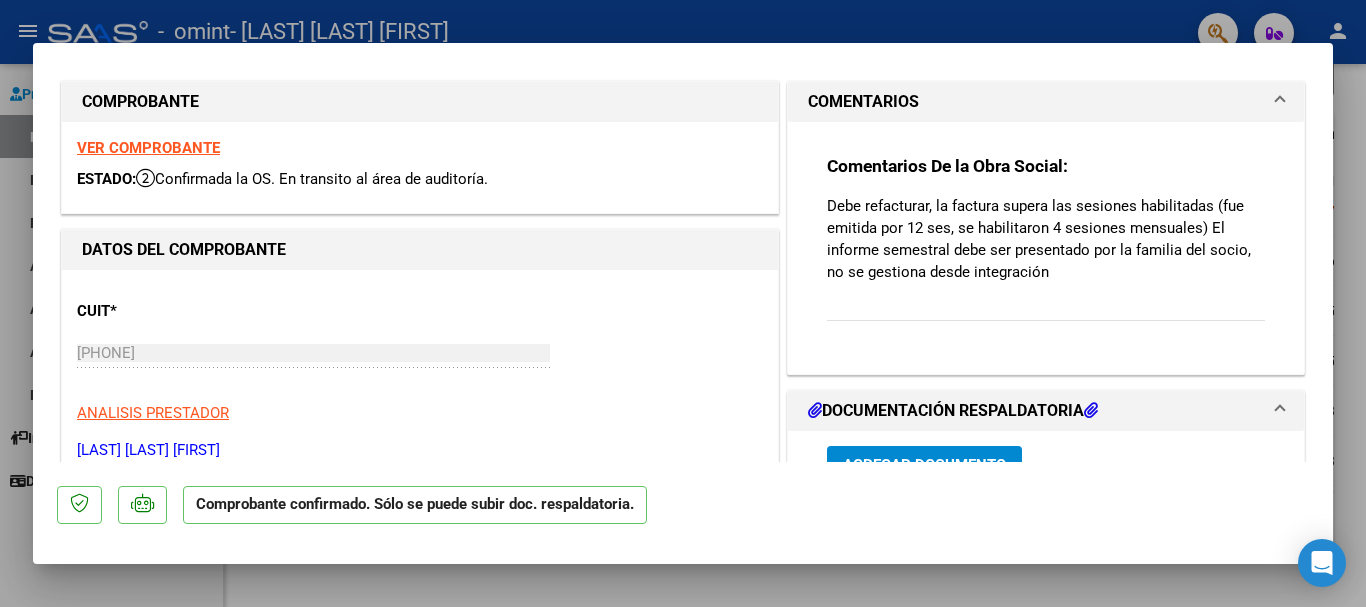 scroll, scrollTop: 0, scrollLeft: 0, axis: both 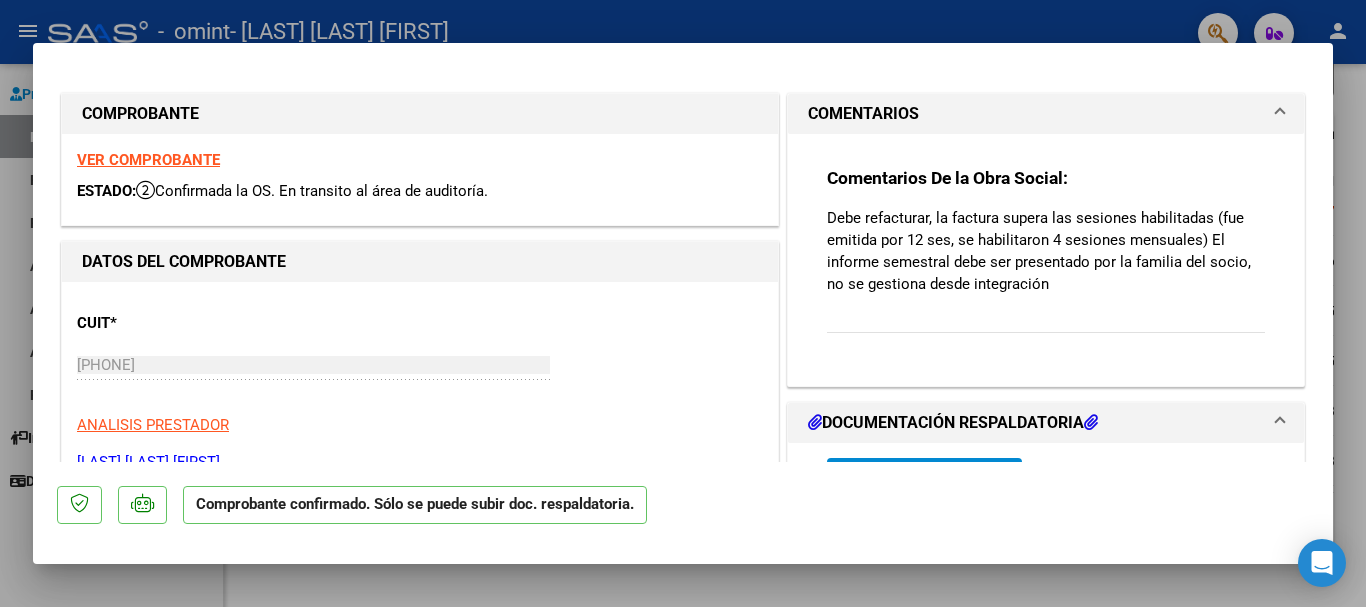 click at bounding box center [683, 303] 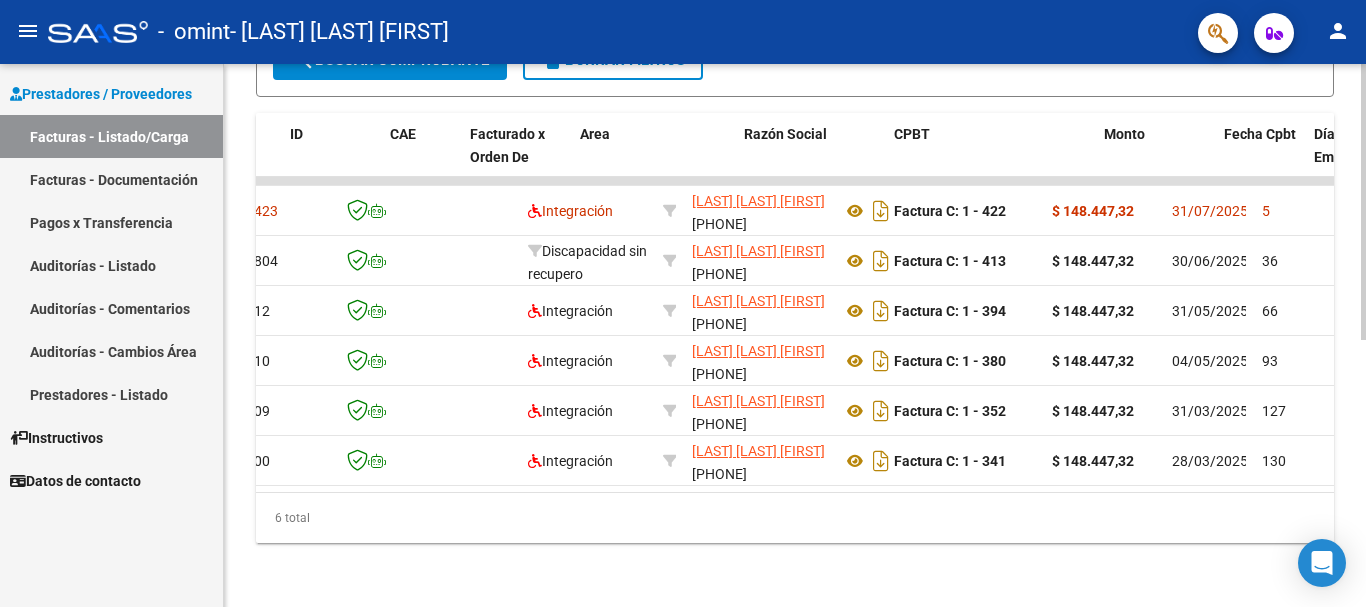 scroll, scrollTop: 0, scrollLeft: 0, axis: both 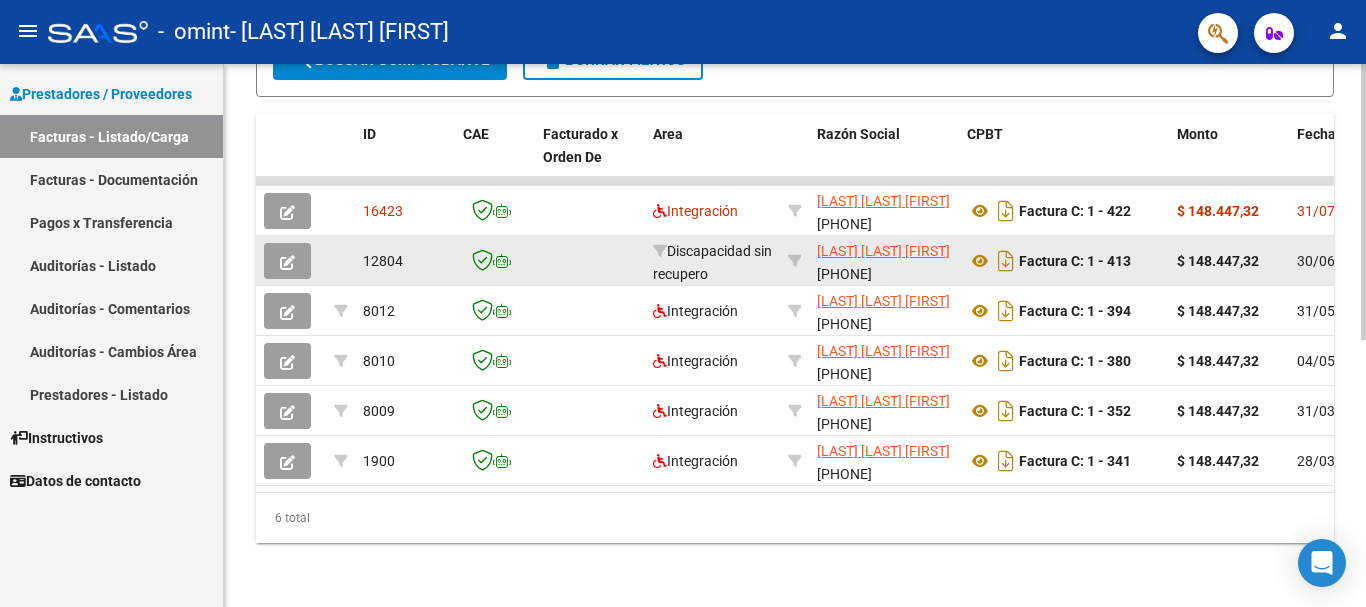 click on "12804" 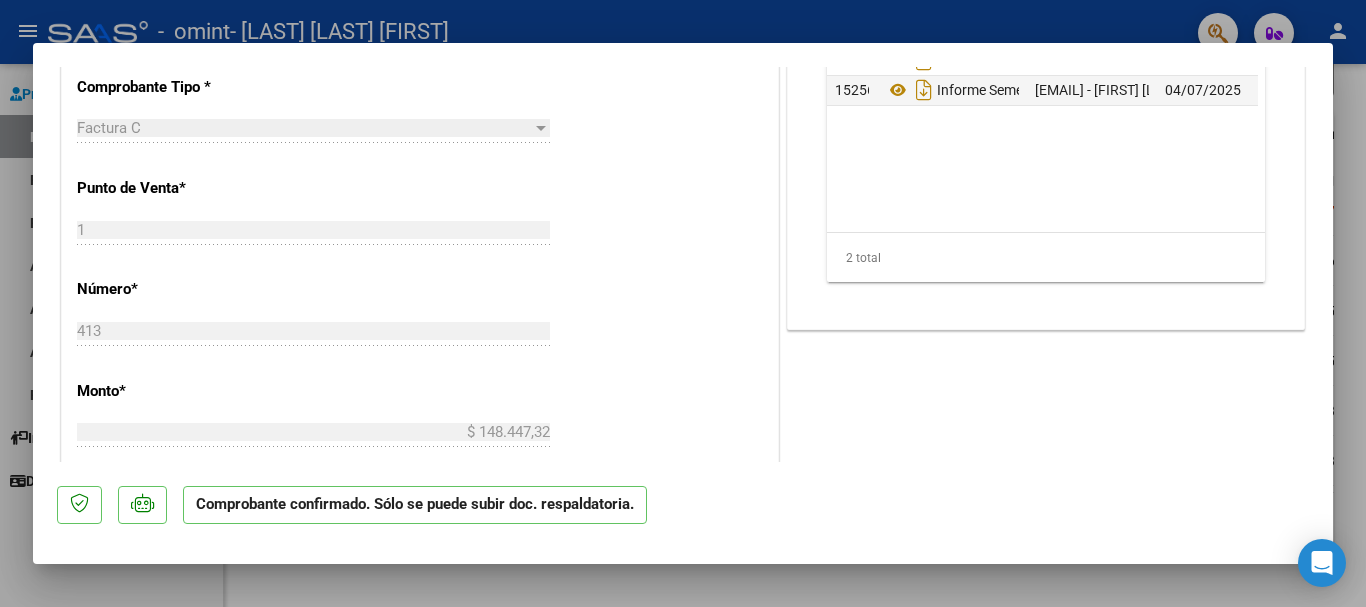 scroll, scrollTop: 0, scrollLeft: 0, axis: both 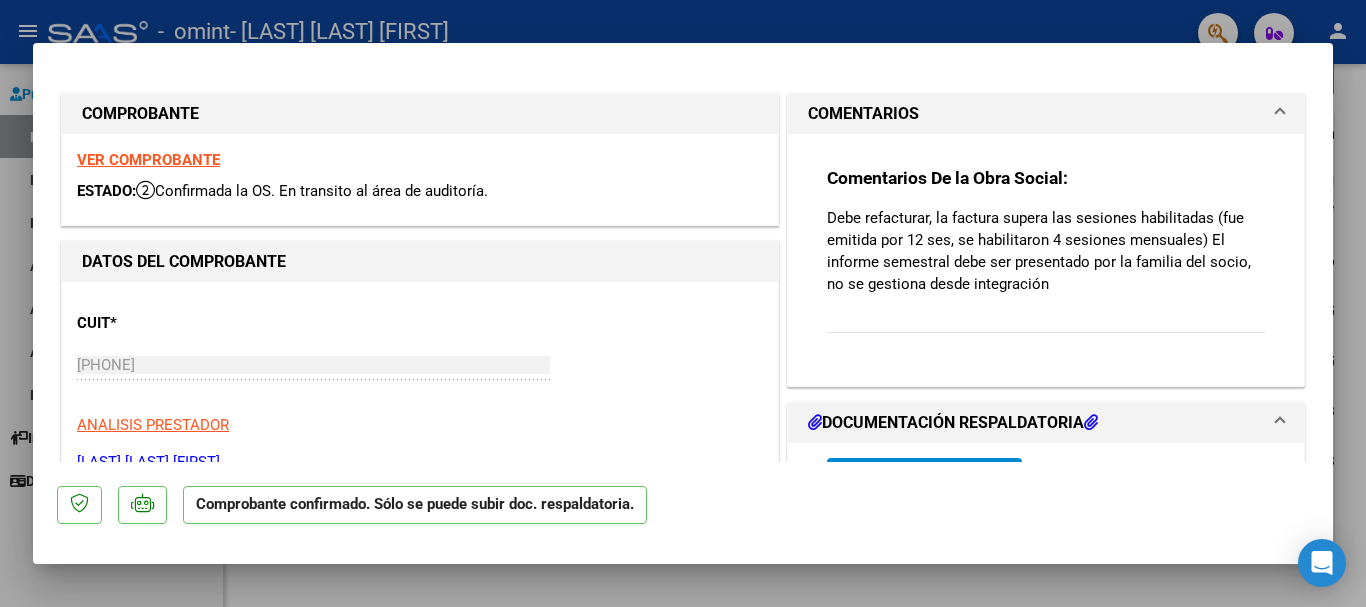 click at bounding box center [683, 303] 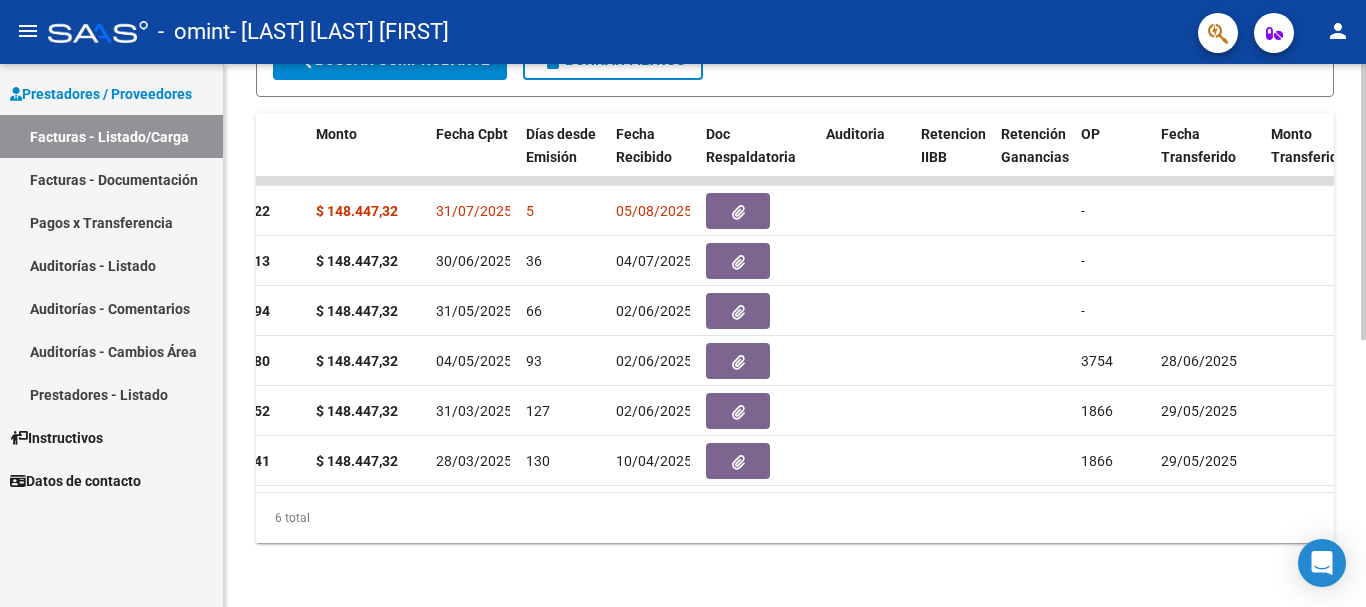 scroll, scrollTop: 0, scrollLeft: 898, axis: horizontal 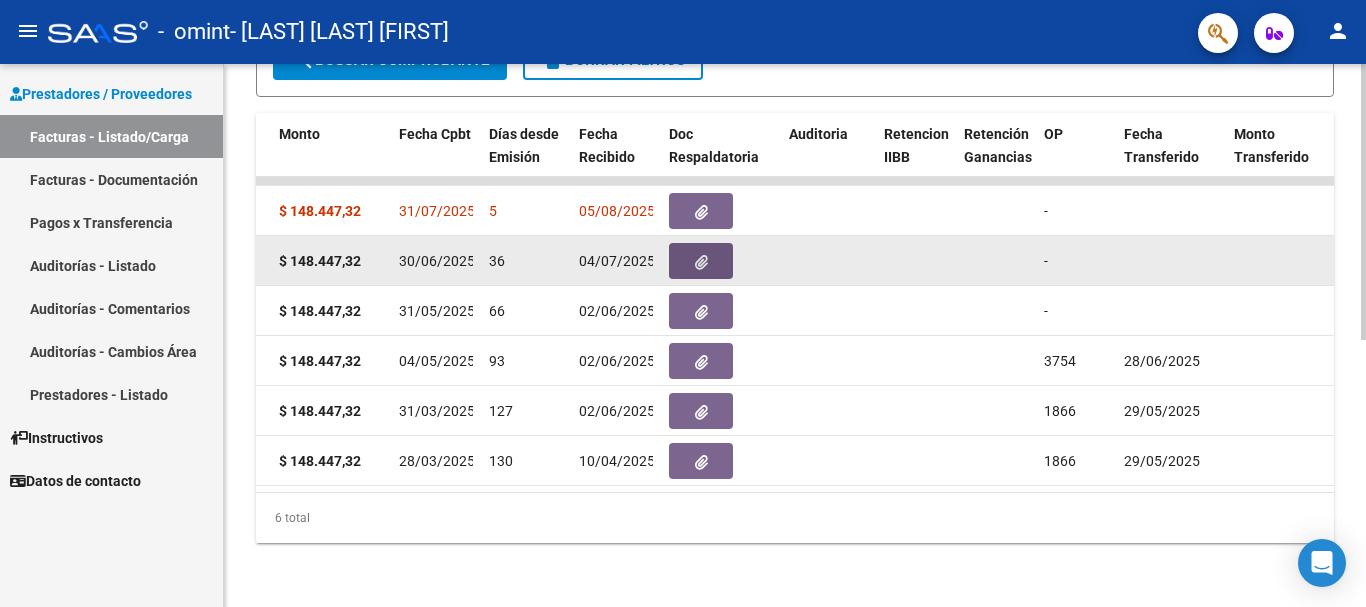 click 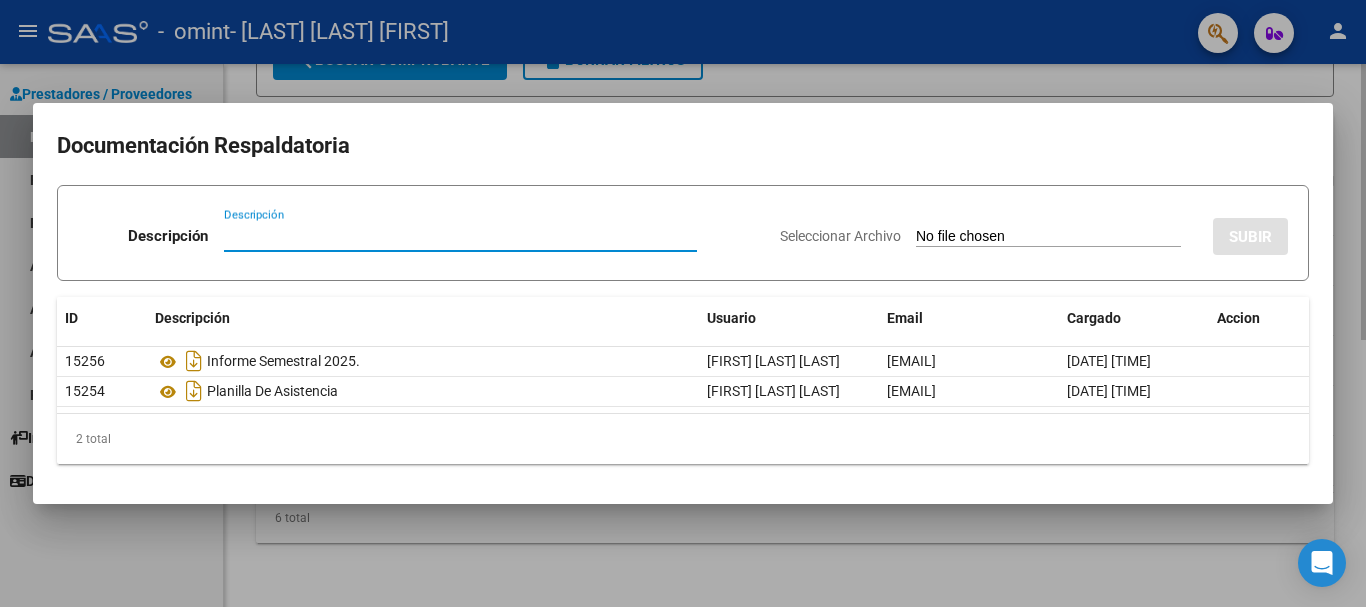 click at bounding box center (683, 303) 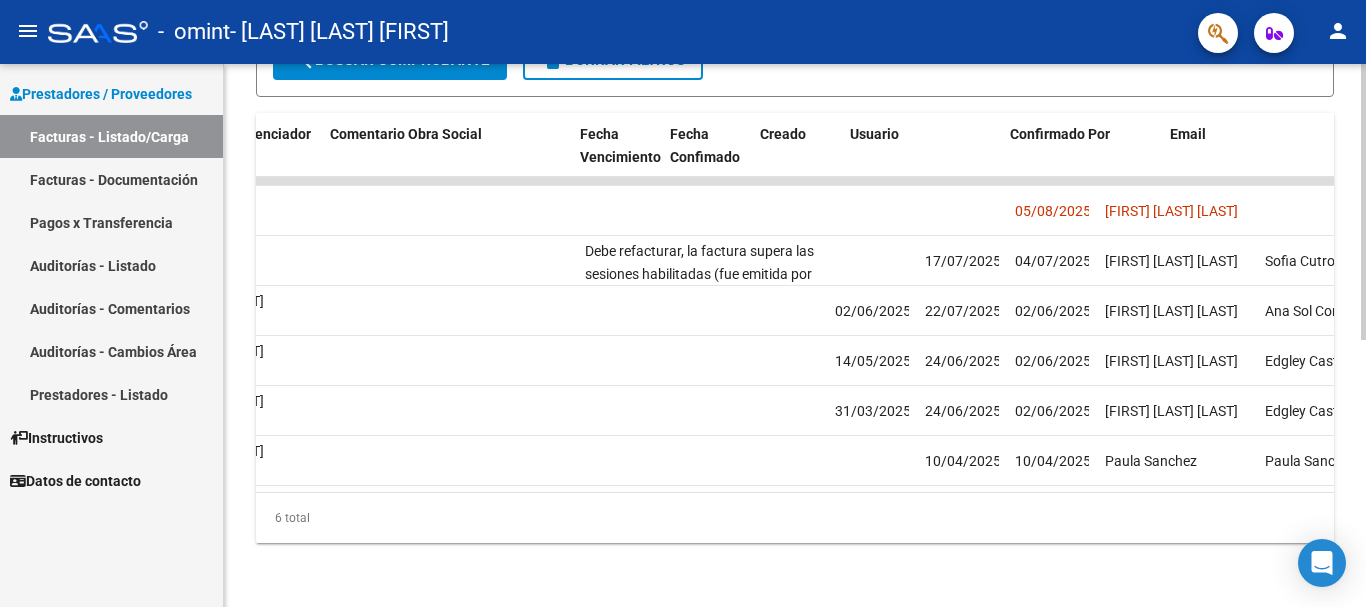 scroll, scrollTop: 0, scrollLeft: 3138, axis: horizontal 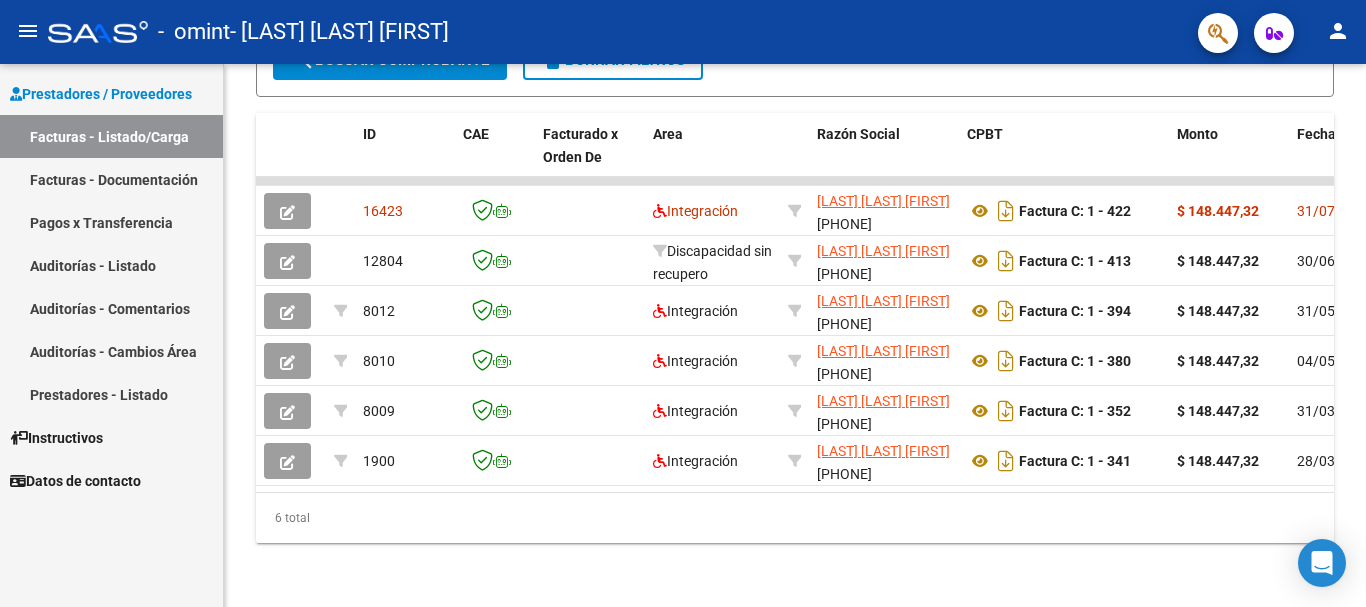 click on "Facturas - Listado/Carga" at bounding box center [111, 136] 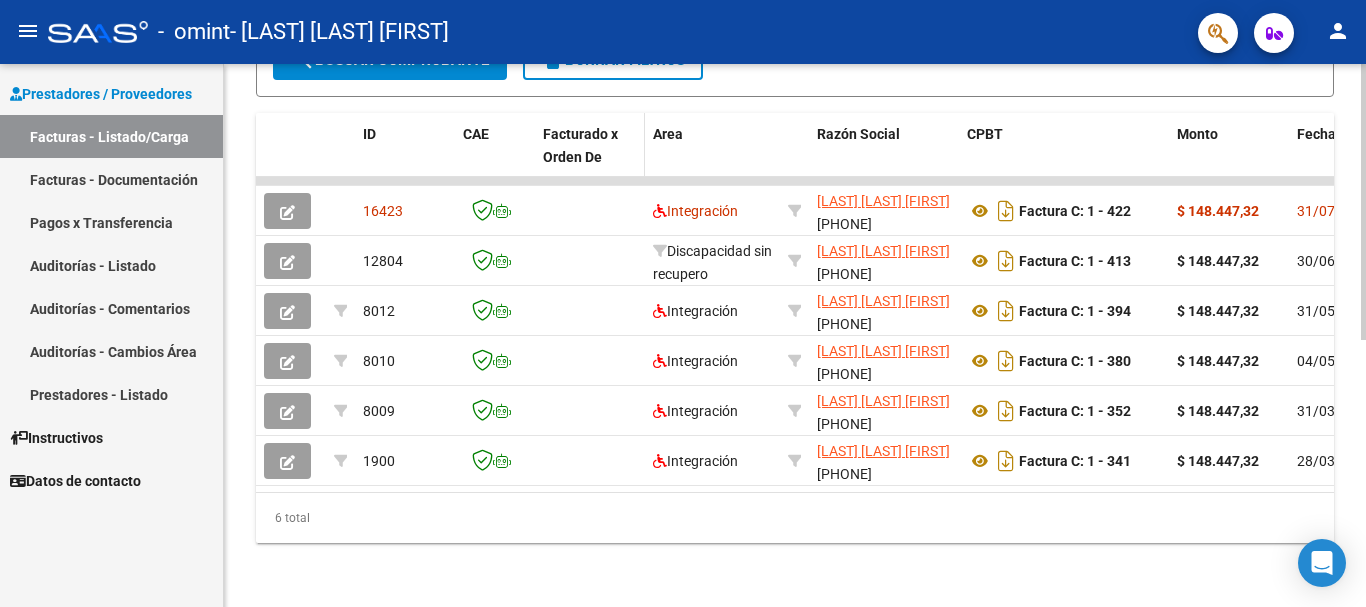 click on "Facturado x Orden De" 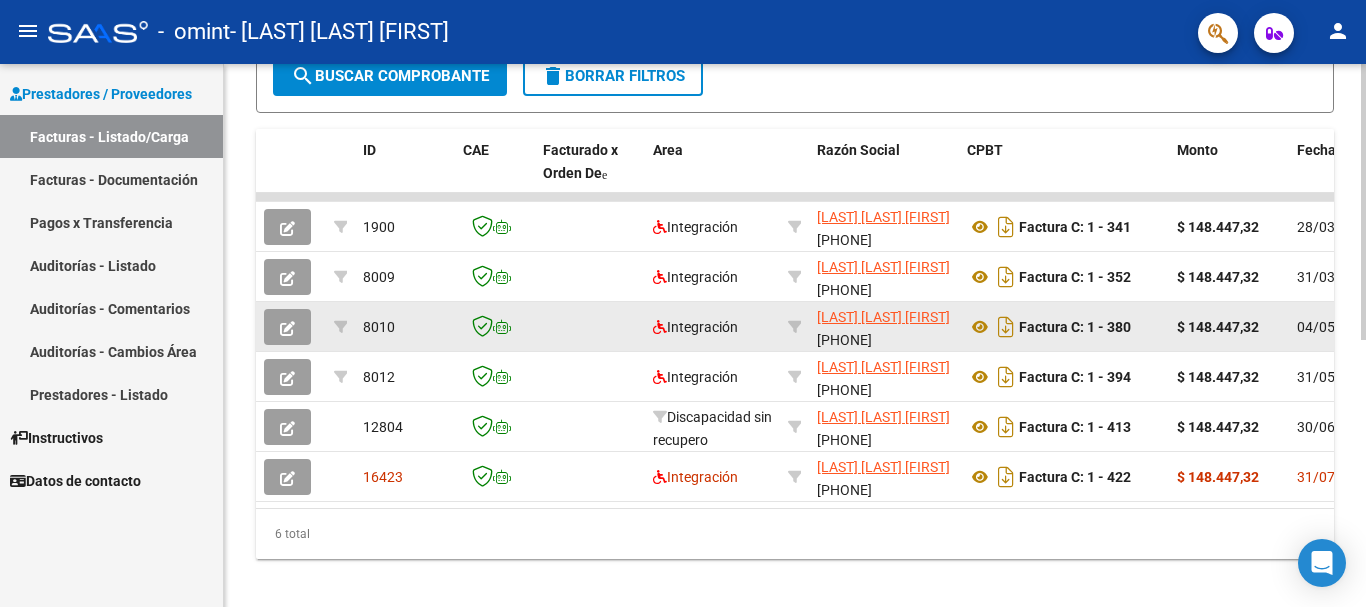scroll, scrollTop: 525, scrollLeft: 0, axis: vertical 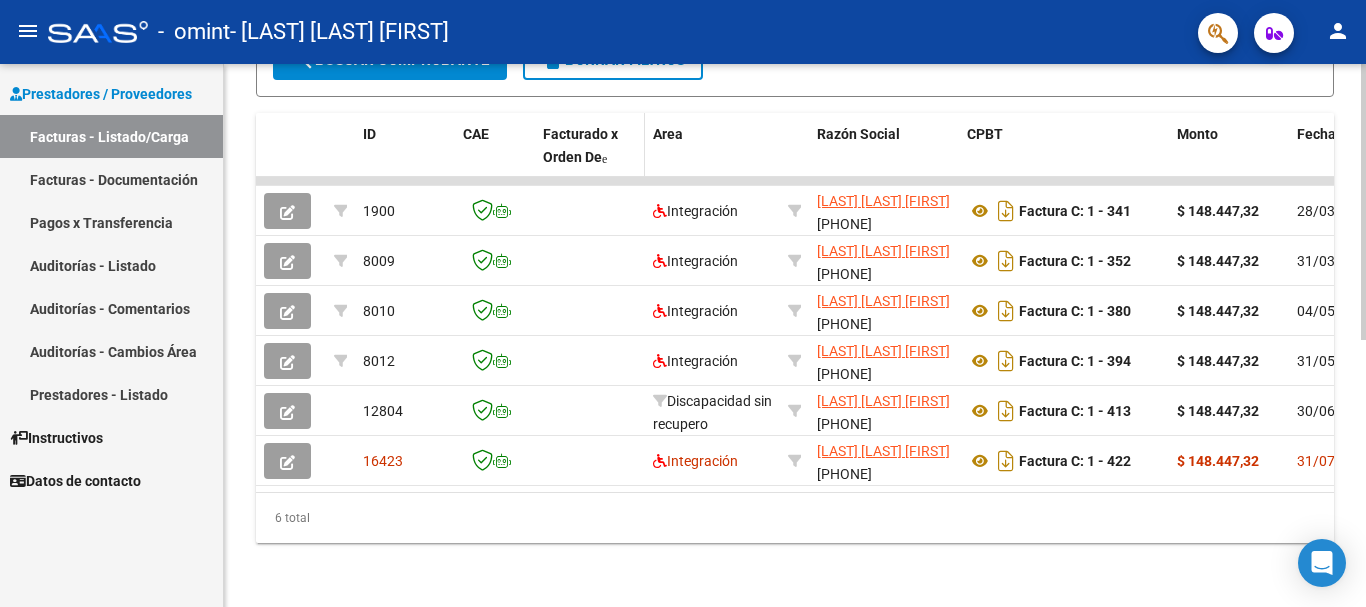 click 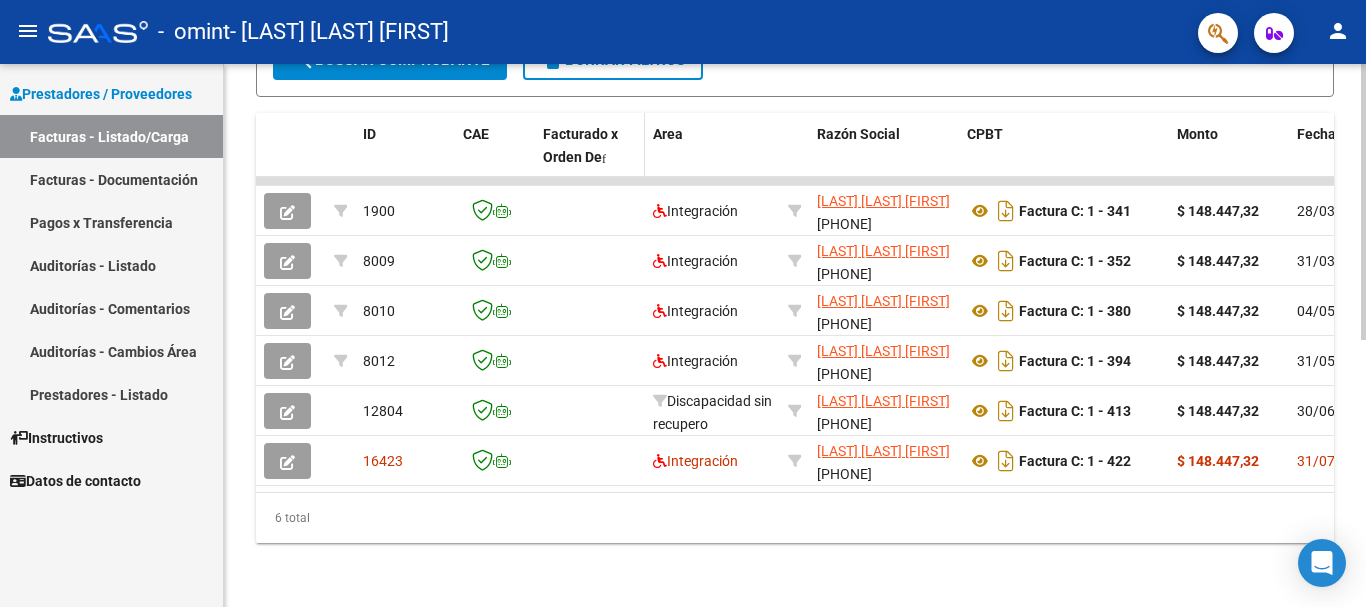 click 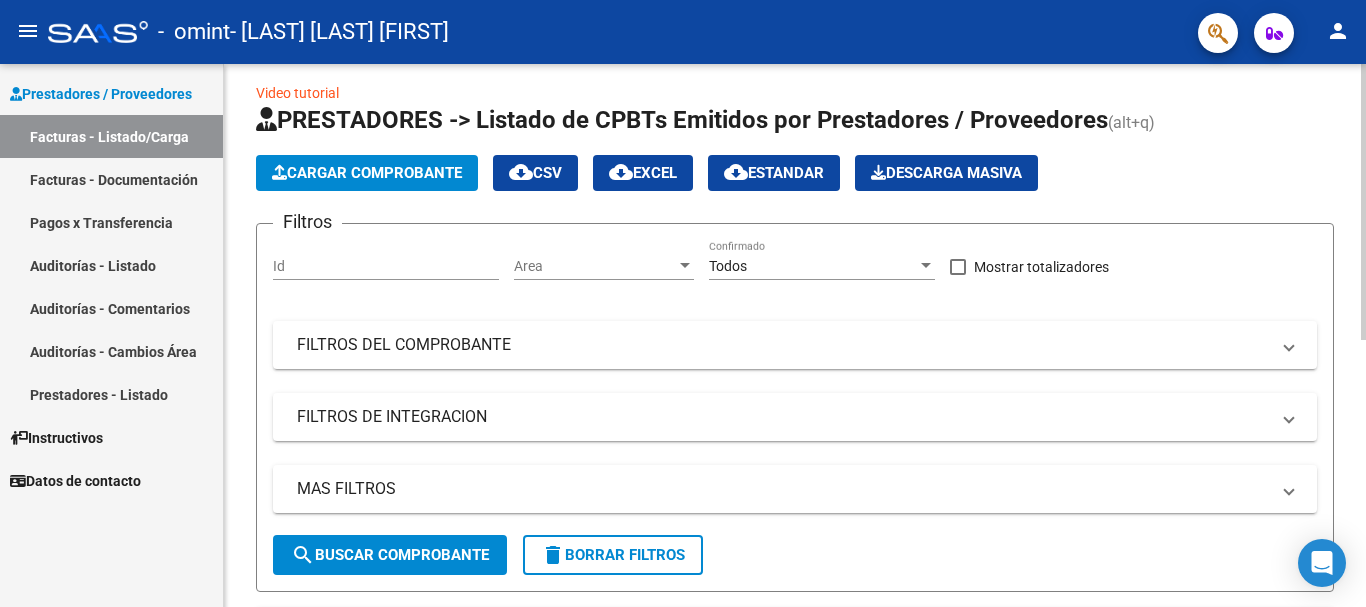 scroll, scrollTop: 0, scrollLeft: 0, axis: both 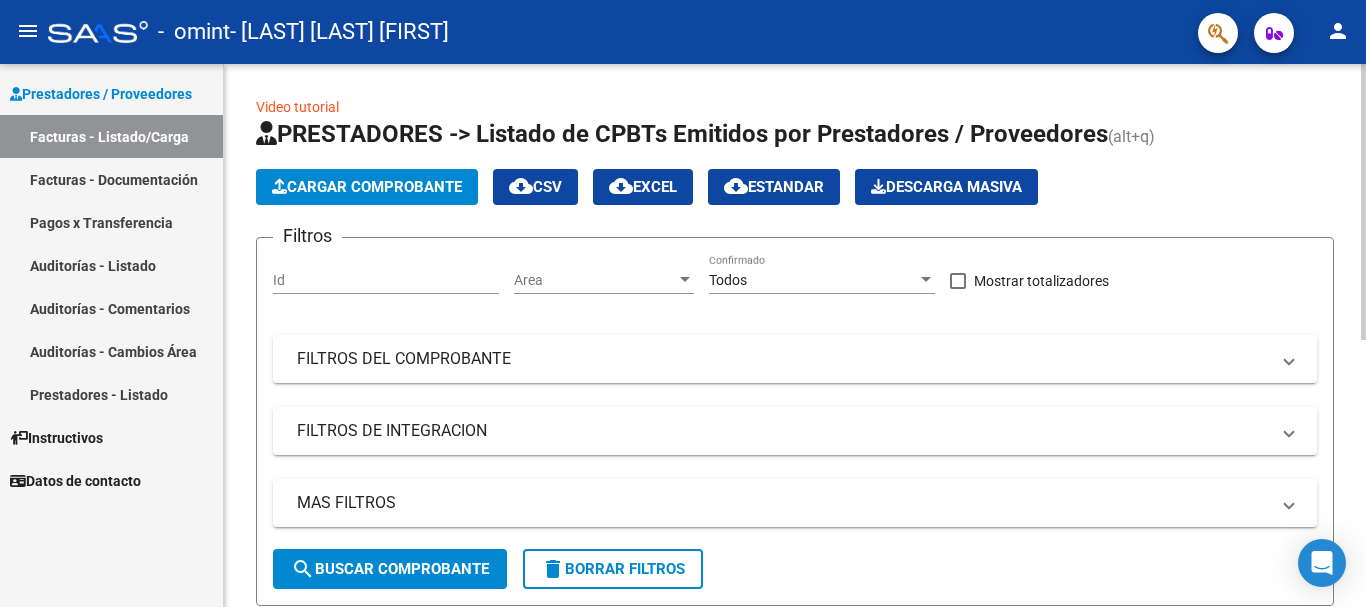 click on "Cargar Comprobante" 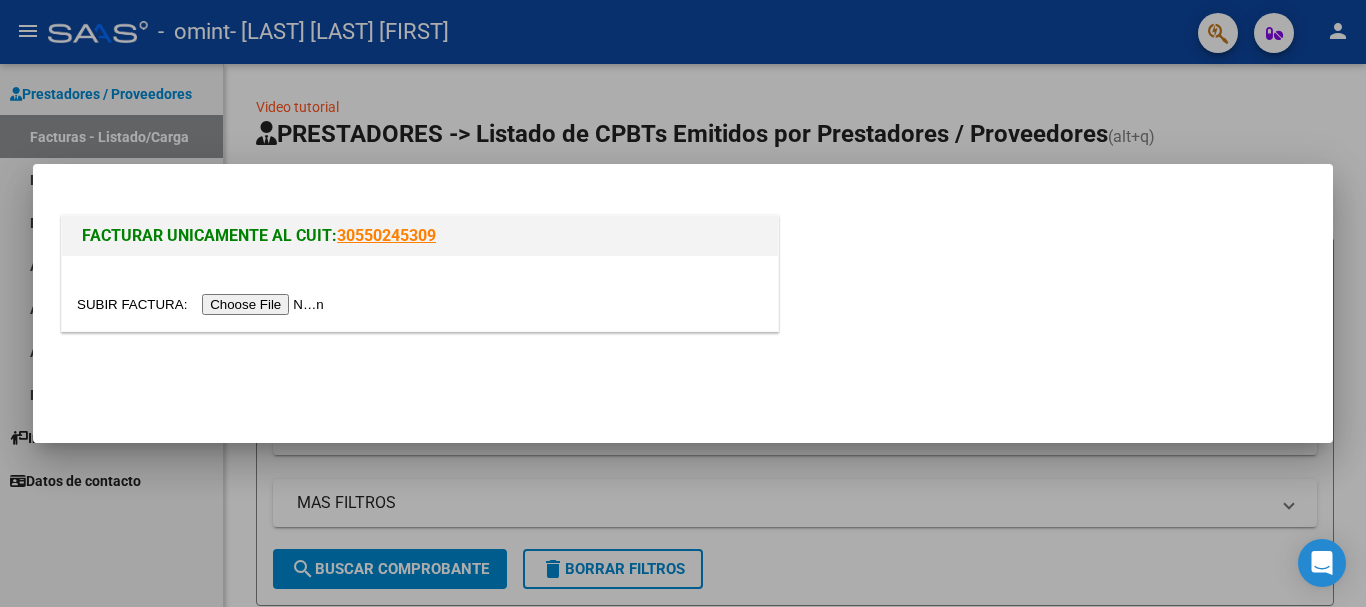 click at bounding box center [203, 304] 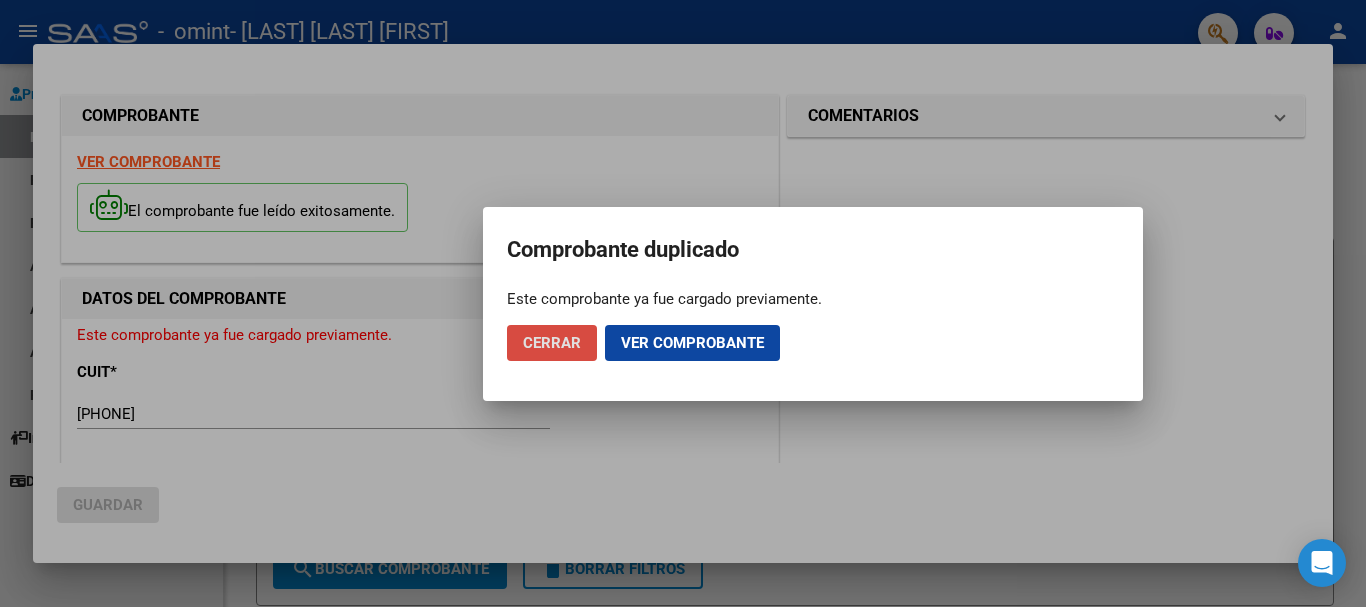 click on "Cerrar" 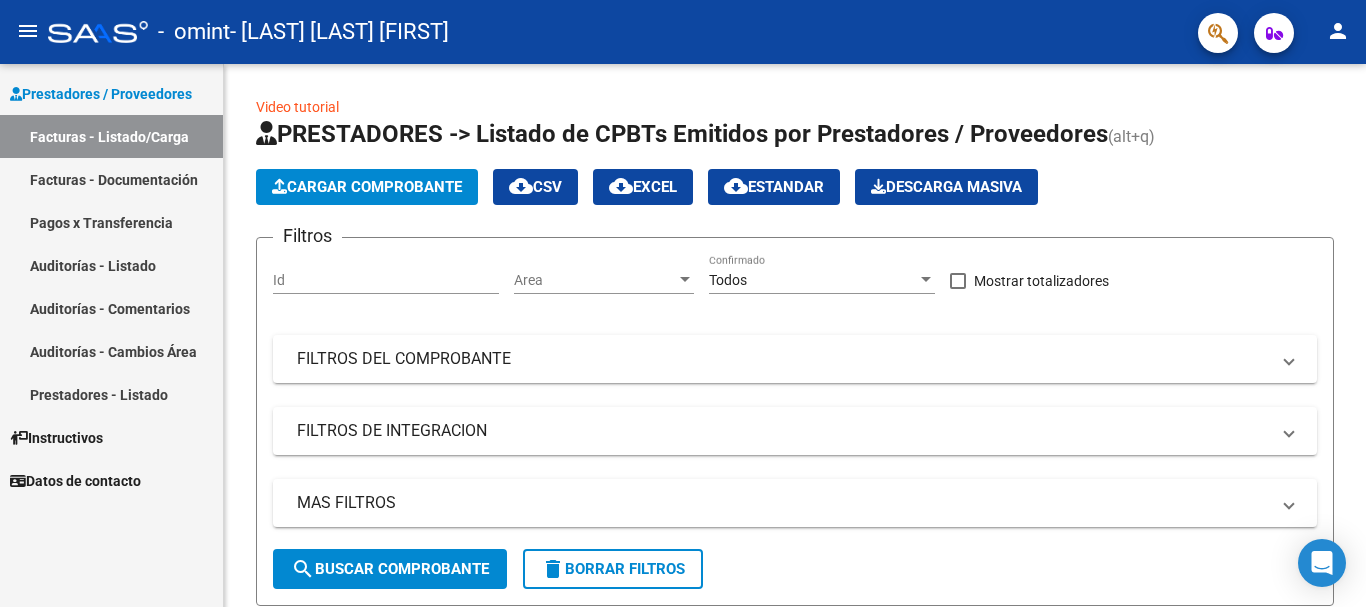 click on "Facturas - Listado/Carga" at bounding box center [111, 136] 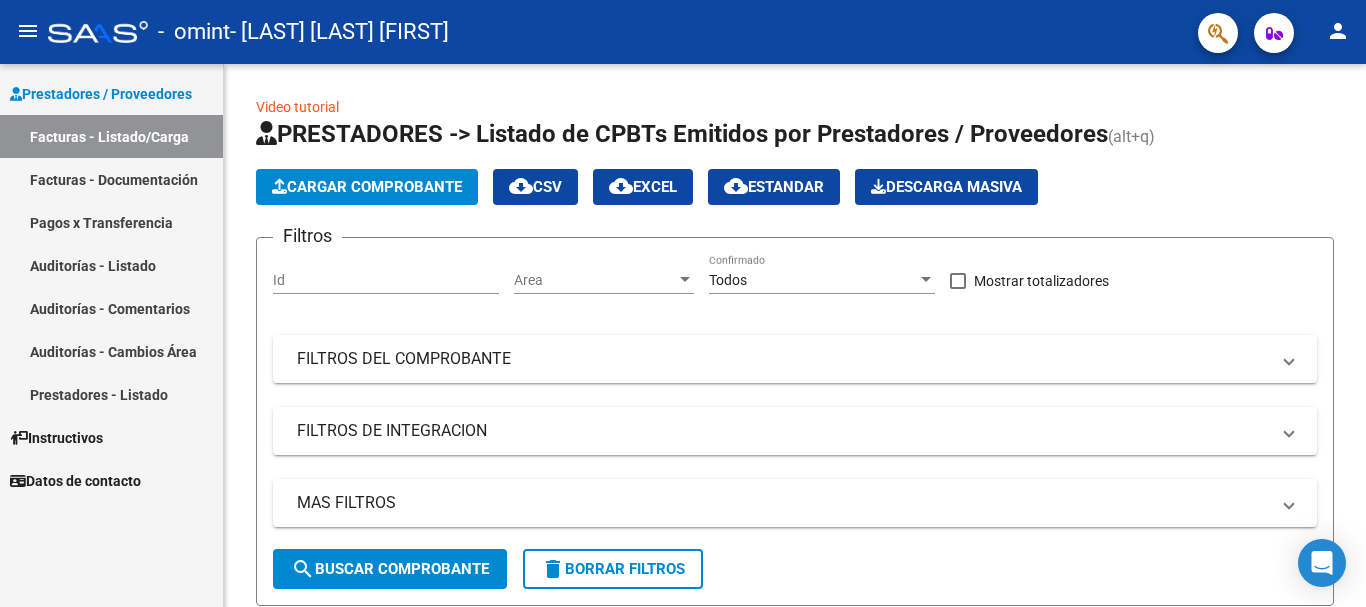 click on "Facturas - Listado/Carga" at bounding box center [111, 136] 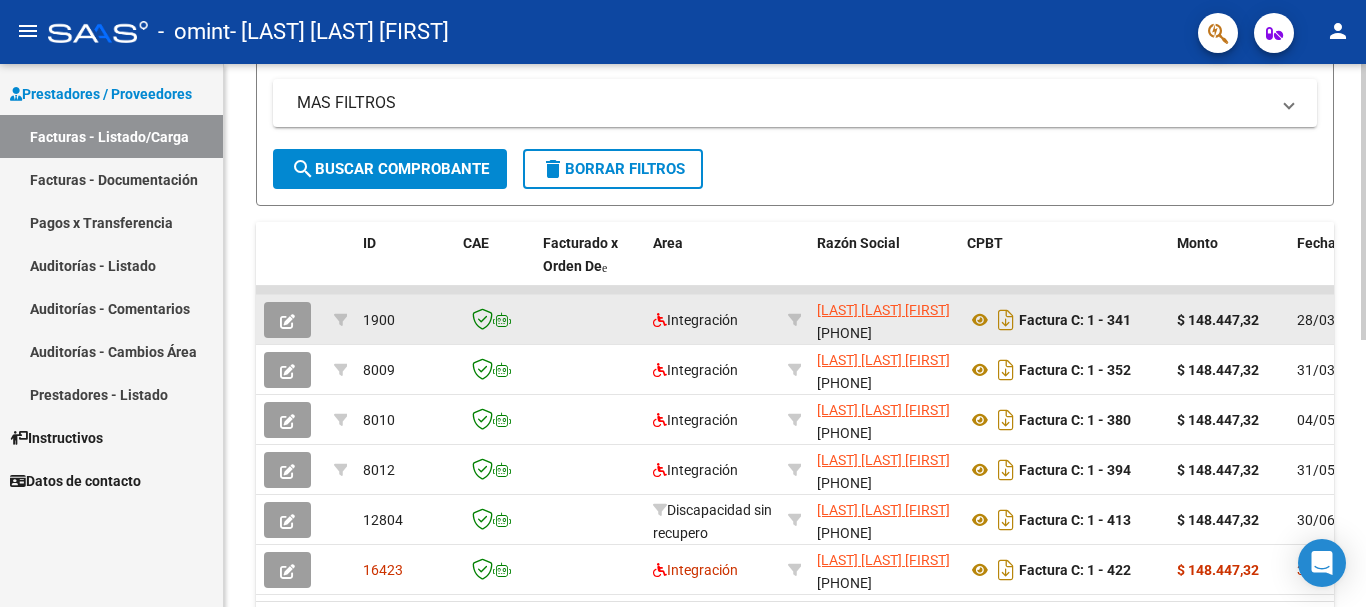 scroll, scrollTop: 500, scrollLeft: 0, axis: vertical 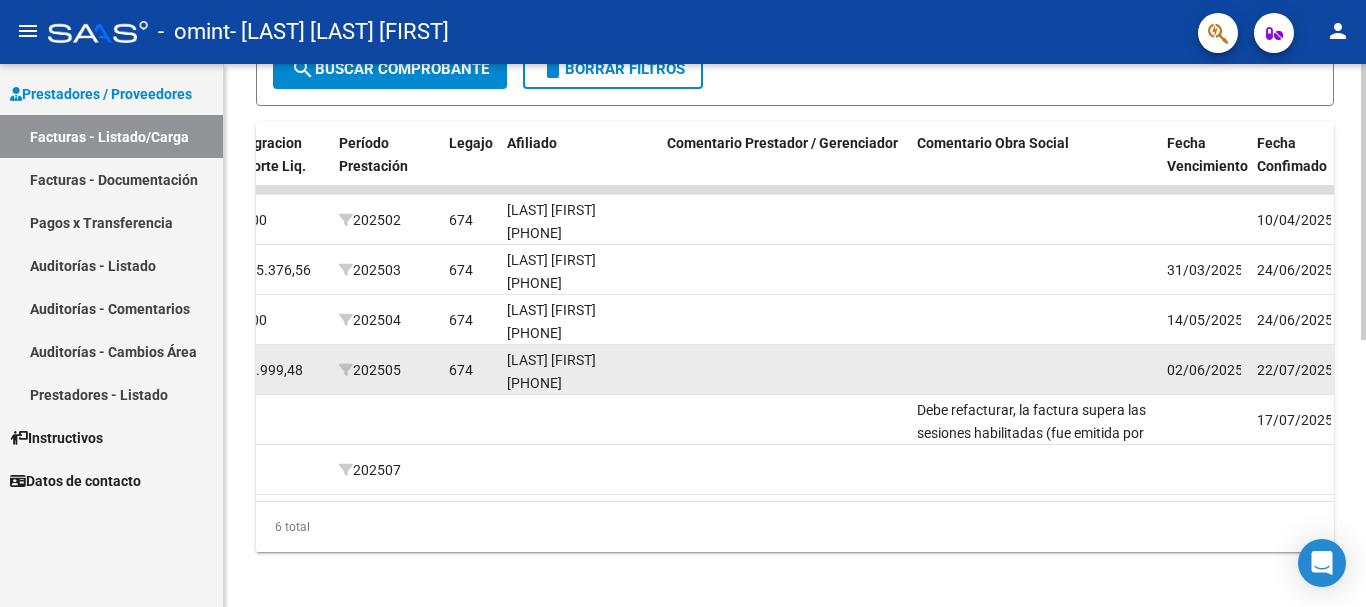 click 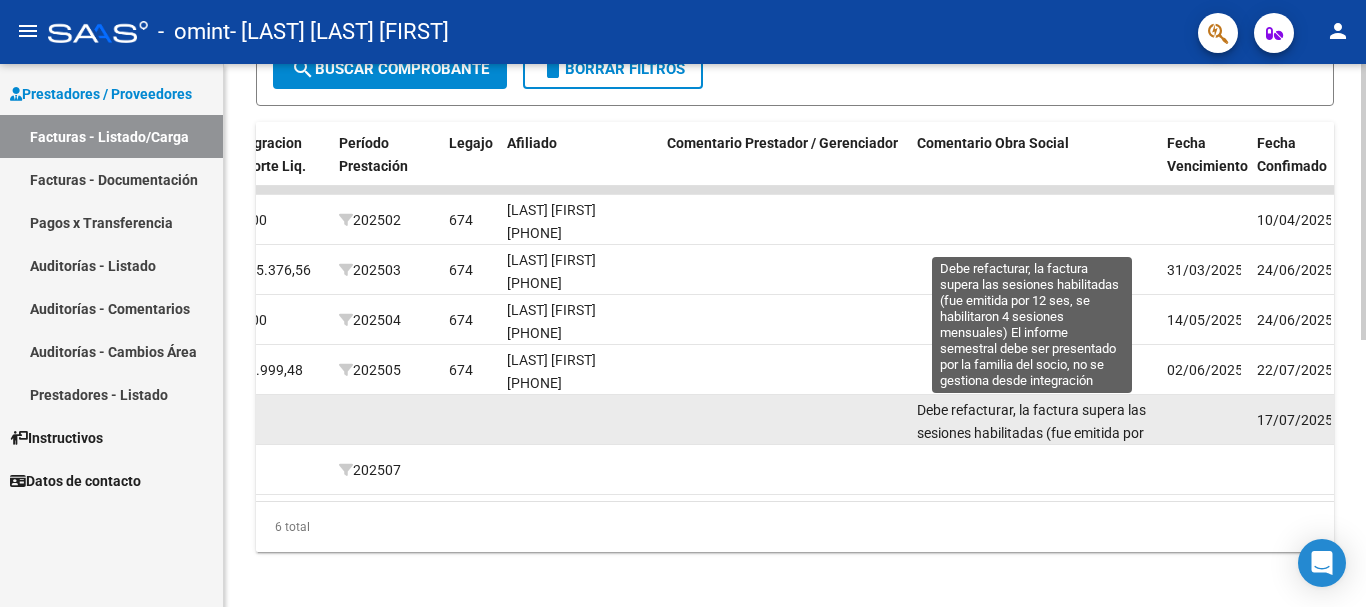 click on "Debe refacturar, la factura supera las sesiones habilitadas (fue emitida por 12 ses, se habilitaron 4 sesiones mensuales) El informe semestral debe ser presentado por la familia del socio, no se gestiona desde integración" 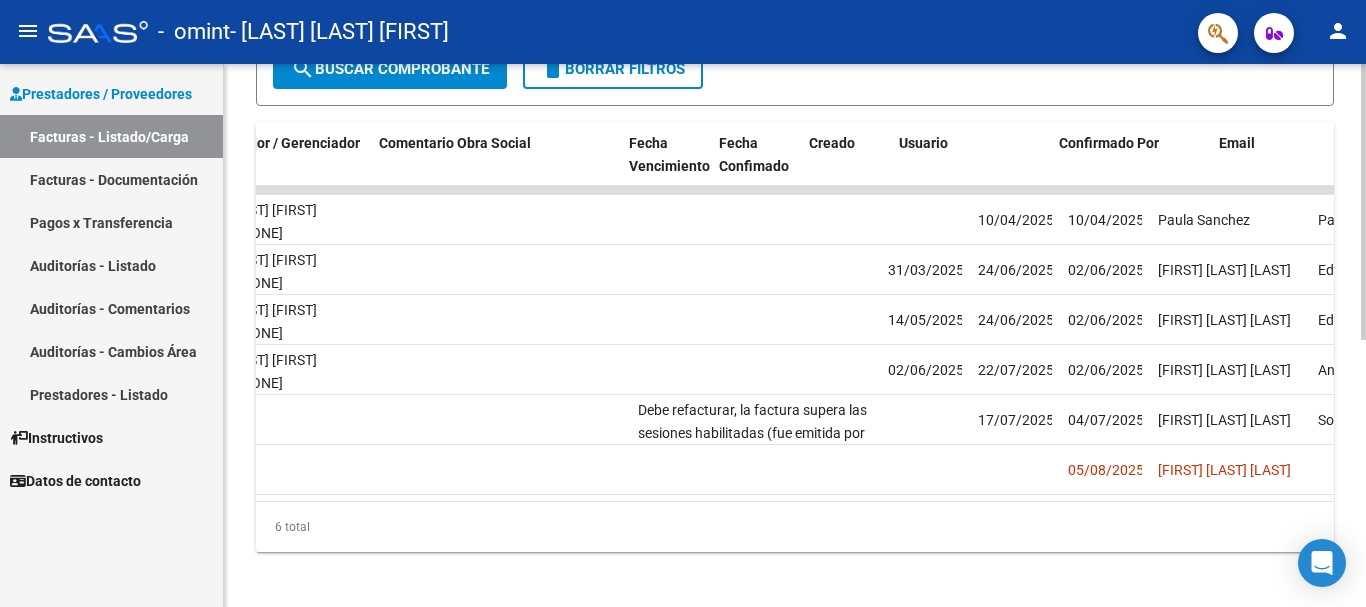 scroll, scrollTop: 0, scrollLeft: 3138, axis: horizontal 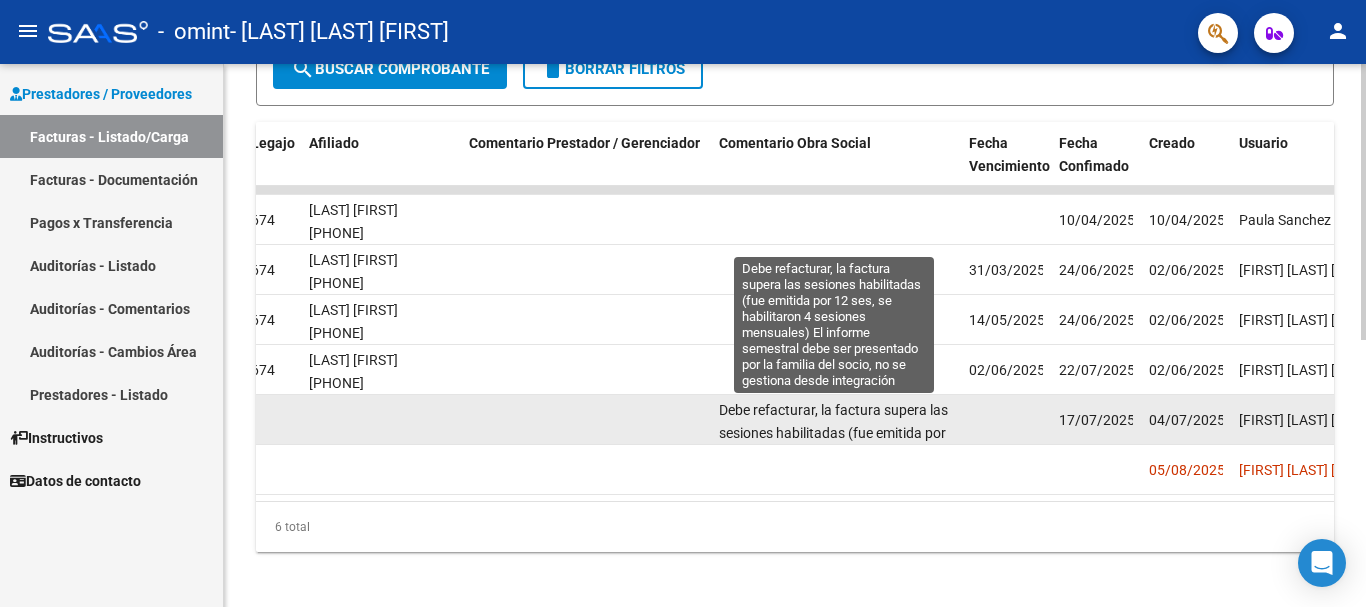 click on "Debe refacturar, la factura supera las sesiones habilitadas (fue emitida por 12 ses, se habilitaron 4 sesiones mensuales) El informe semestral debe ser presentado por la familia del socio, no se gestiona desde integración" 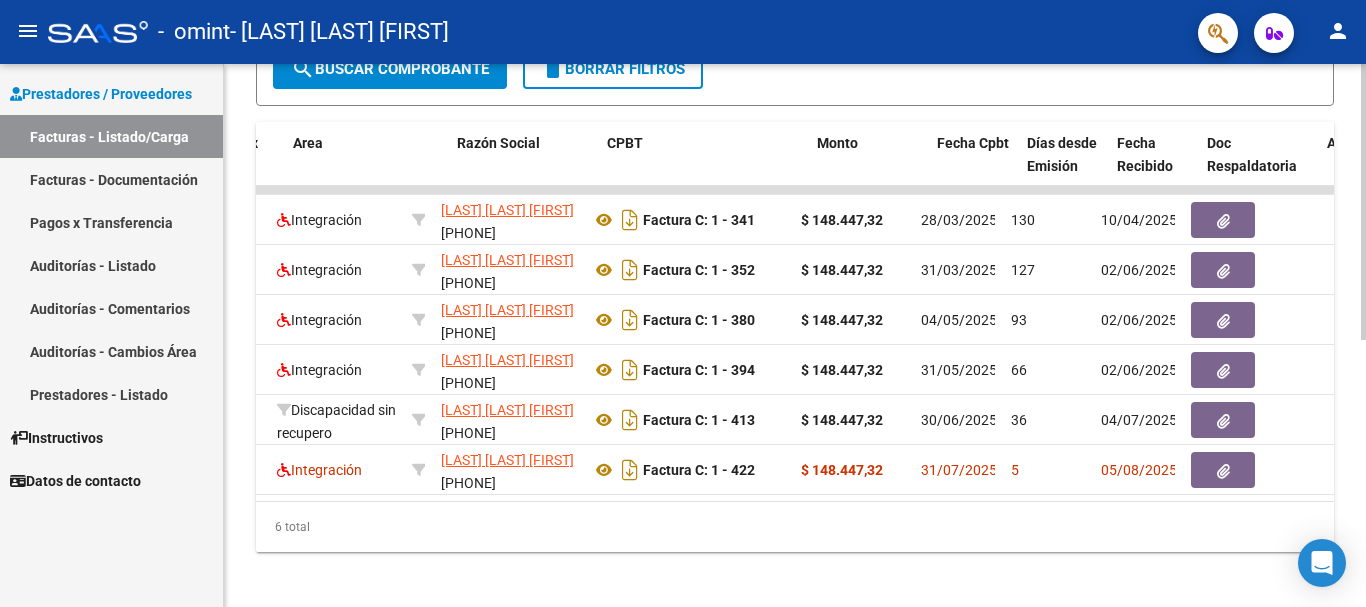 scroll, scrollTop: 0, scrollLeft: 65, axis: horizontal 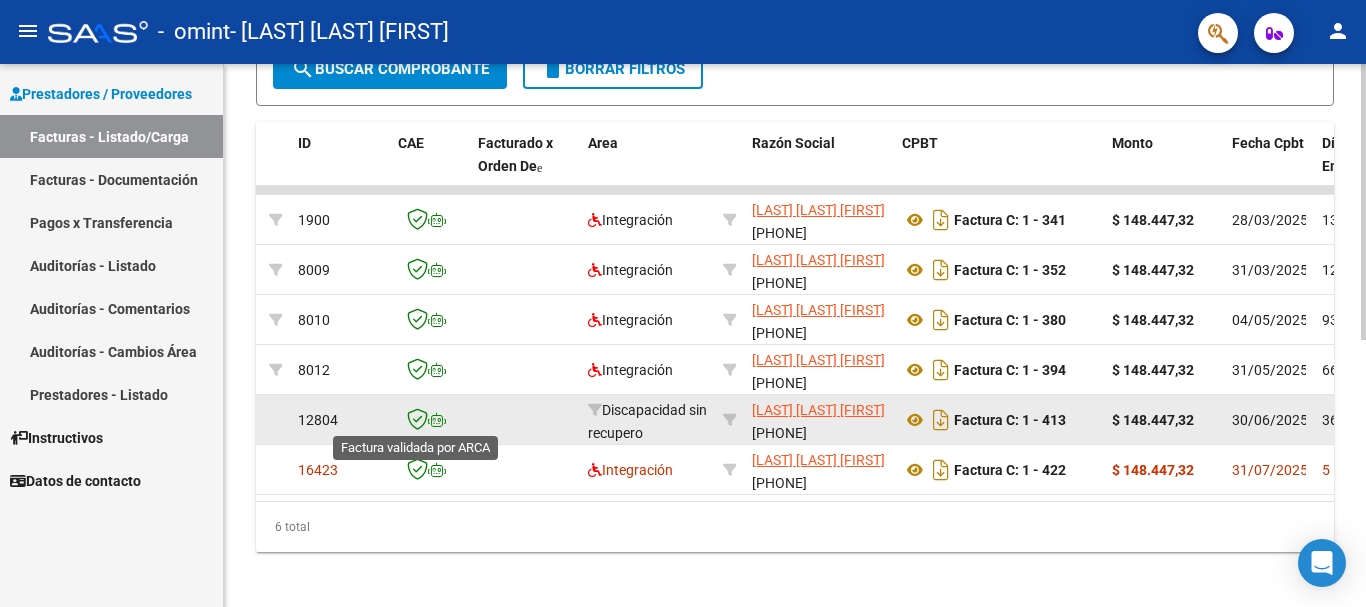 click 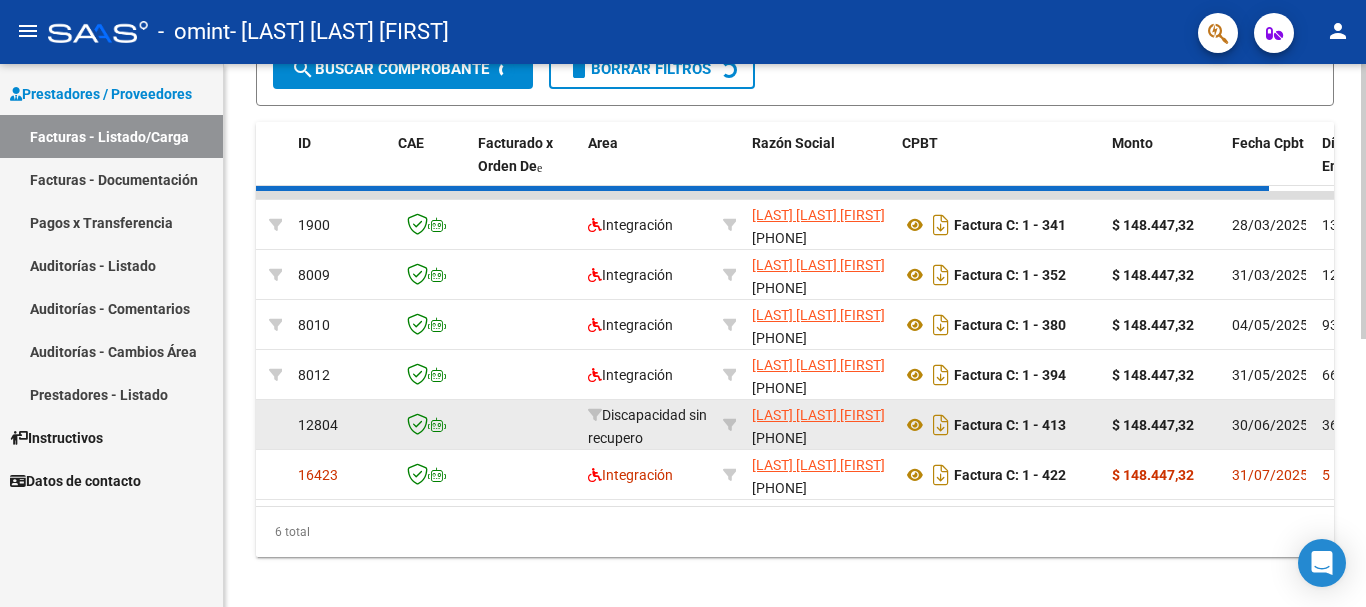 scroll, scrollTop: 502, scrollLeft: 0, axis: vertical 